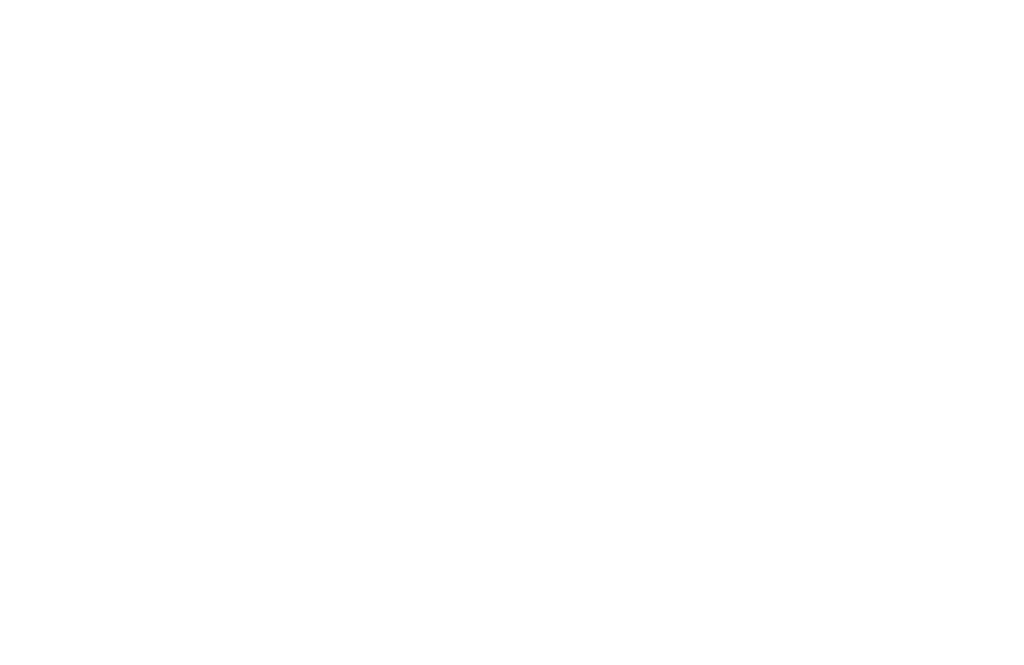 scroll, scrollTop: 0, scrollLeft: 0, axis: both 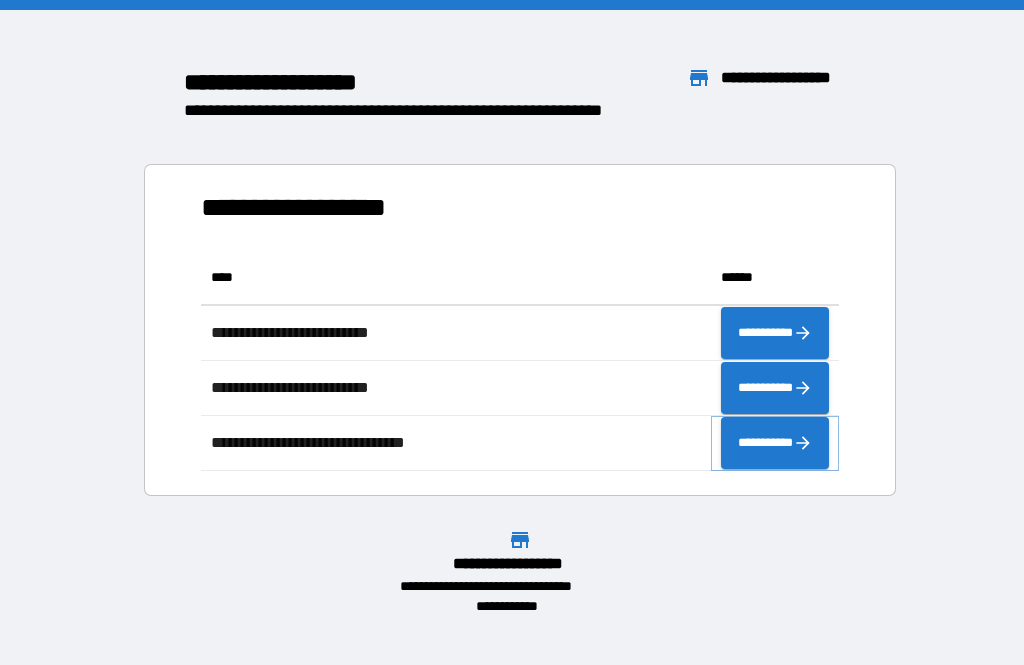 click 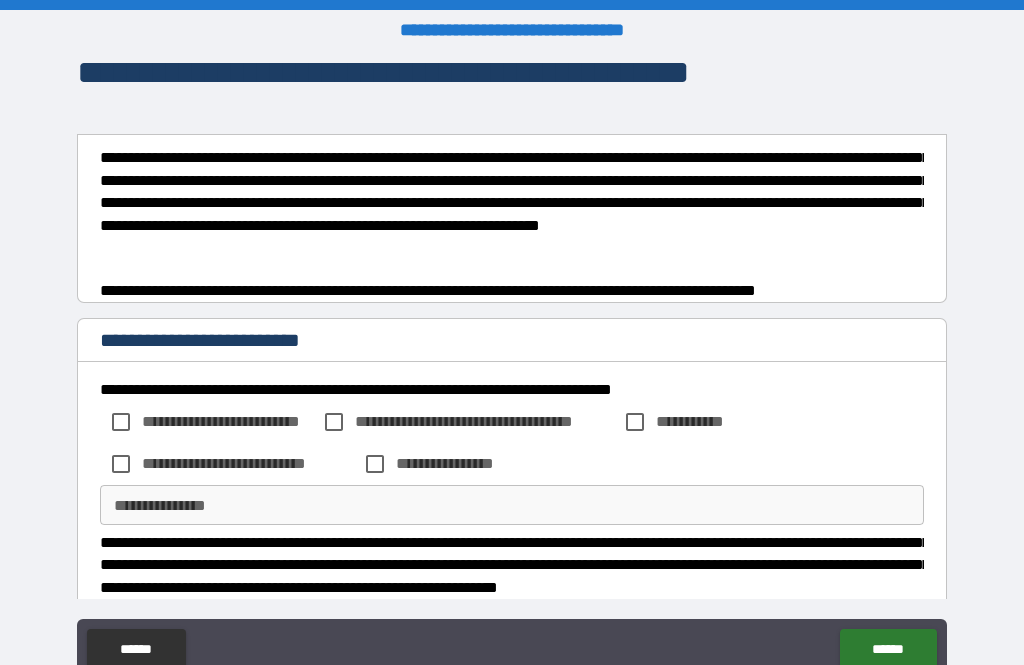 scroll, scrollTop: 0, scrollLeft: 0, axis: both 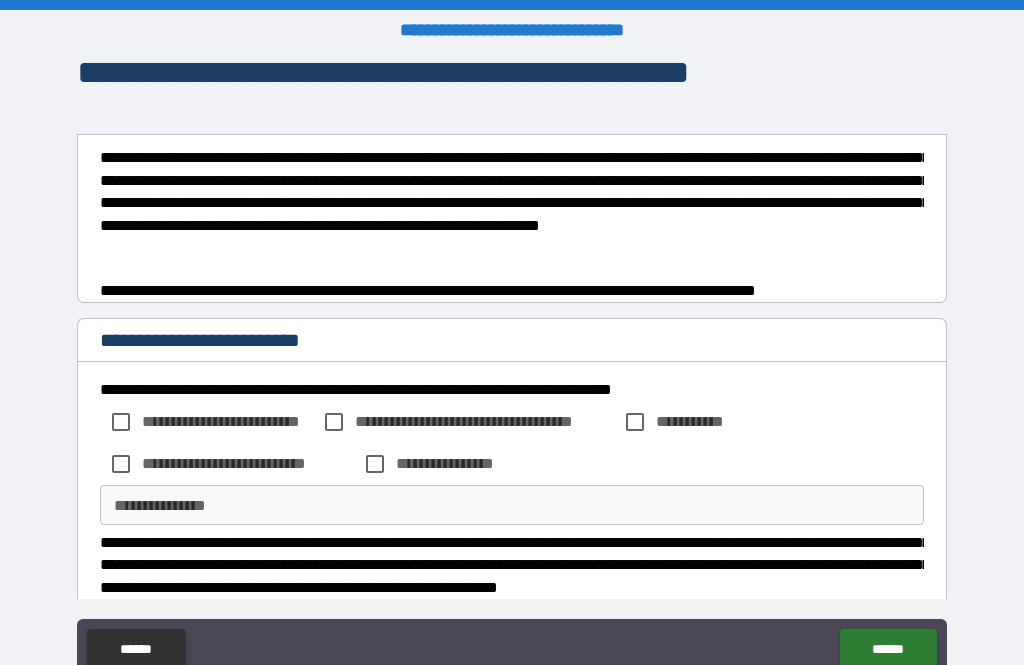 click on "**********" at bounding box center [512, 202] 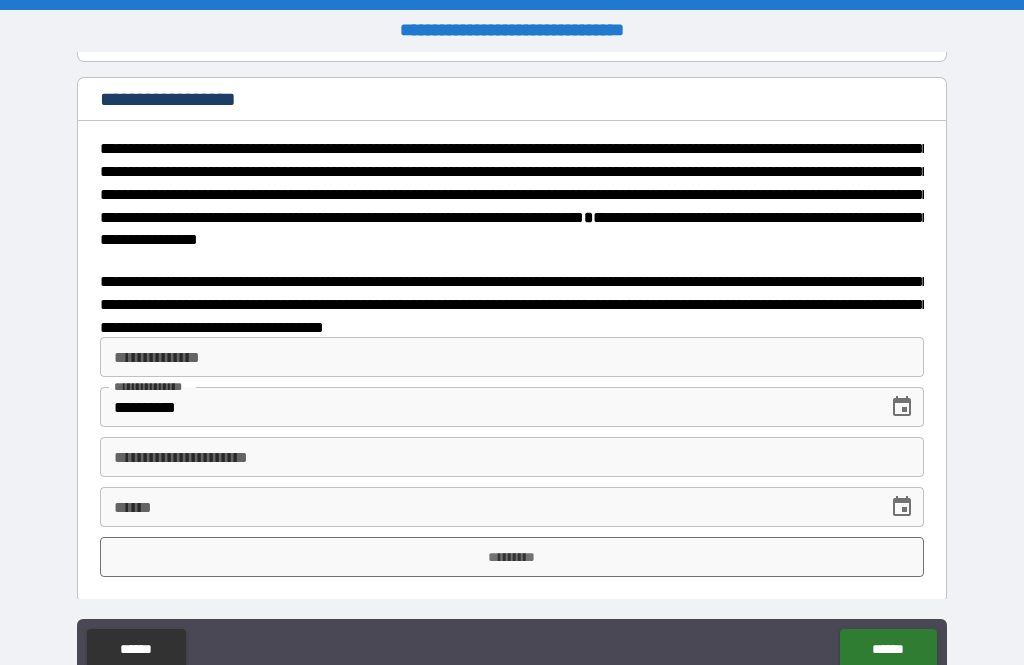 scroll, scrollTop: 3183, scrollLeft: 0, axis: vertical 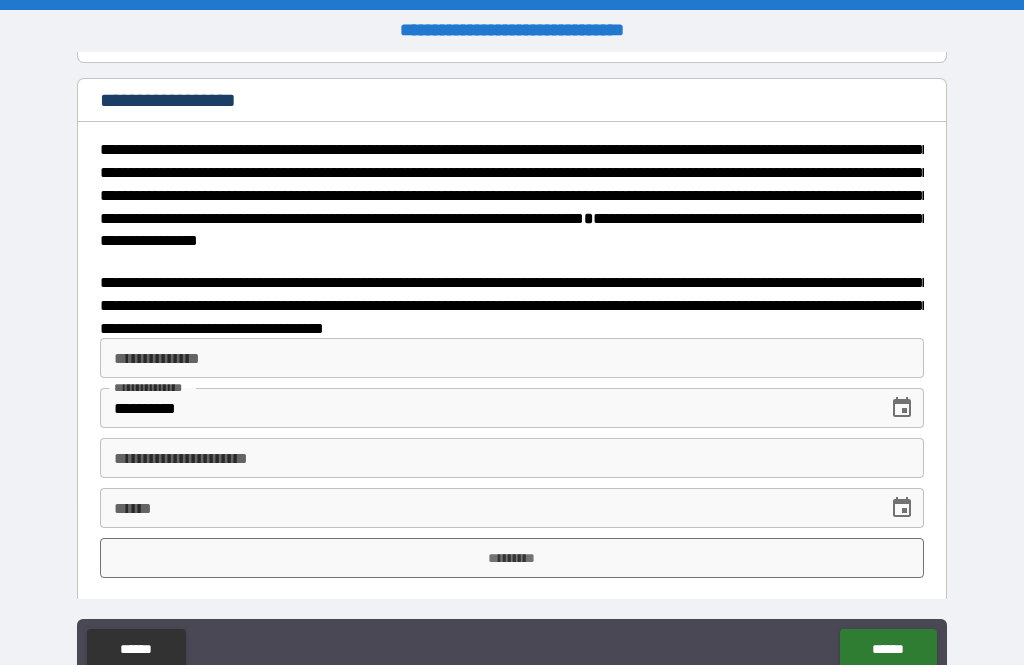 click on "**********" at bounding box center [512, 358] 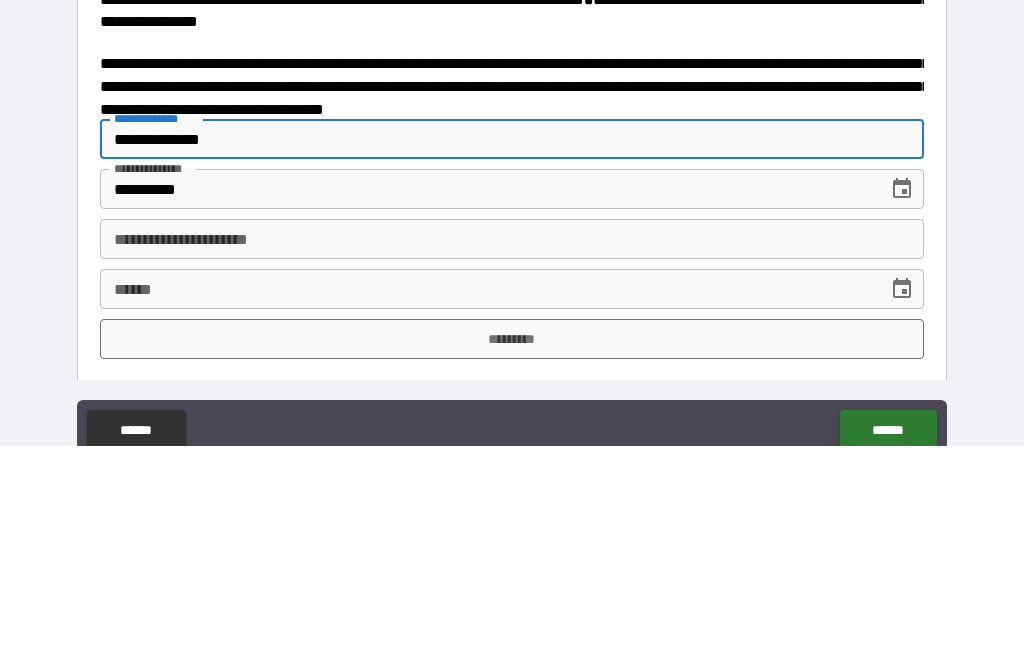 type on "**********" 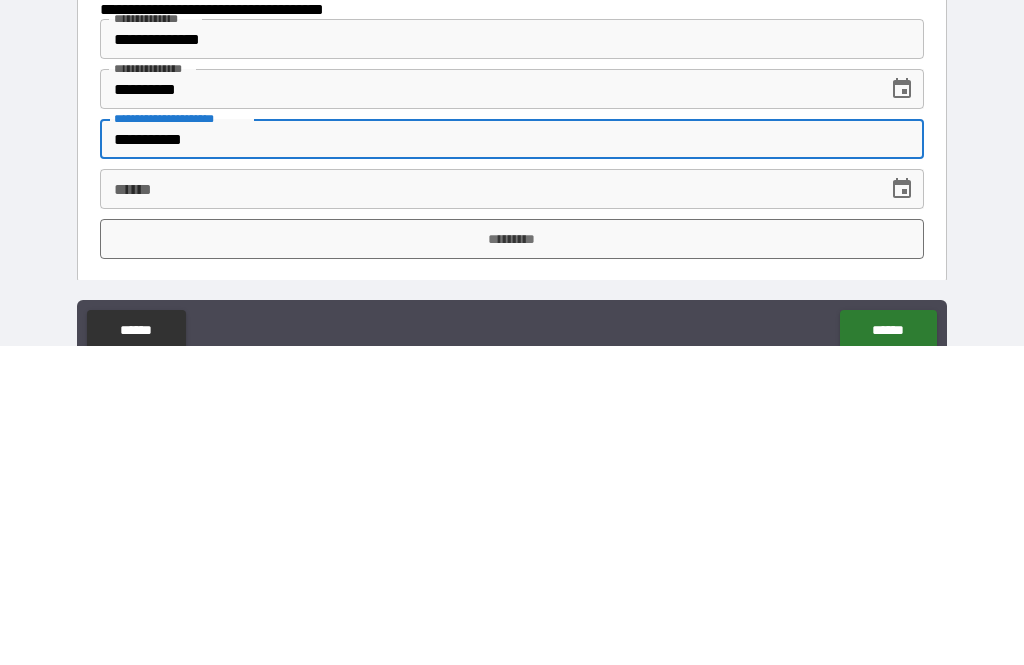type on "**********" 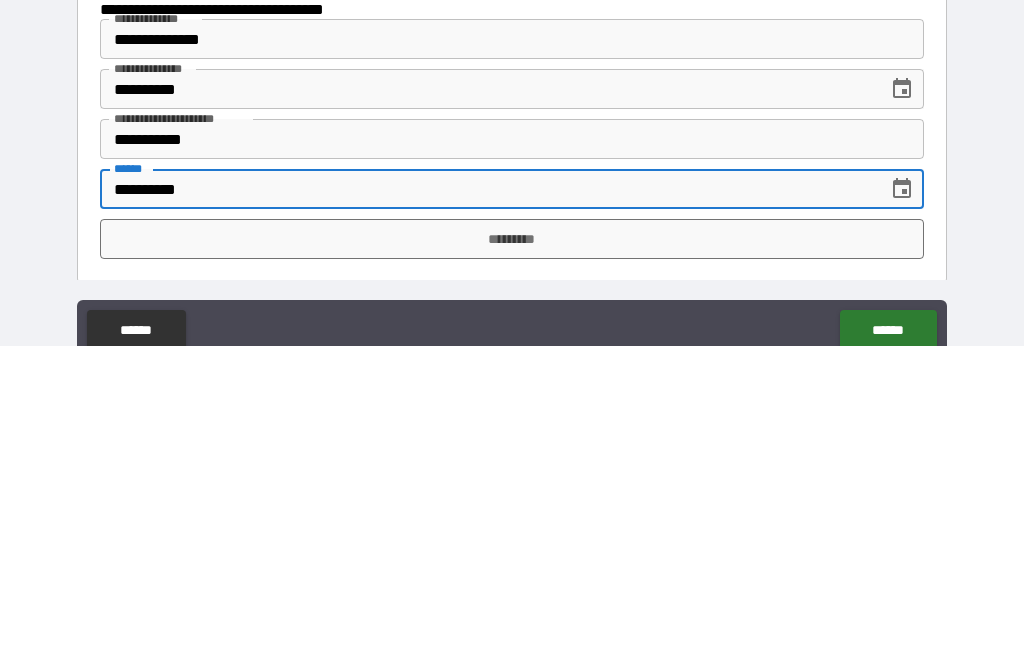 type on "**********" 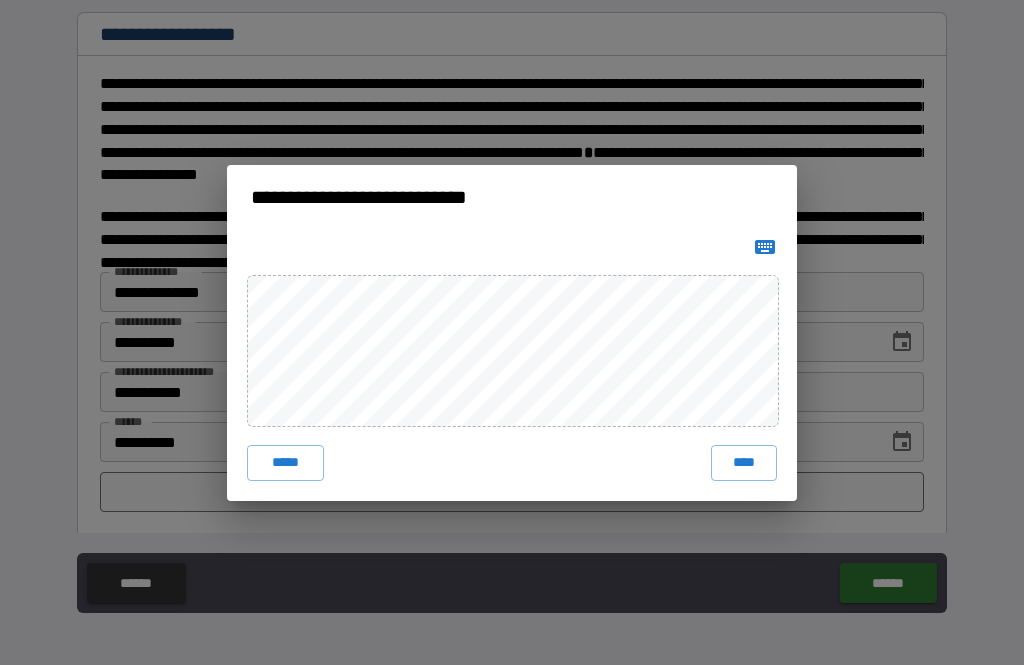 click on "****" at bounding box center (744, 463) 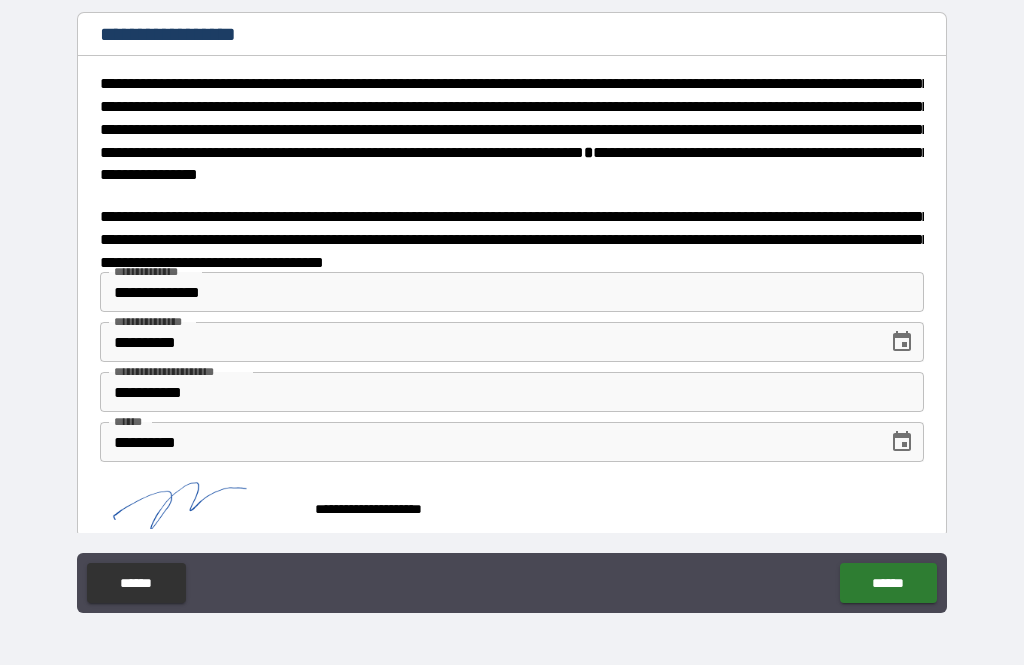 scroll, scrollTop: 3173, scrollLeft: 0, axis: vertical 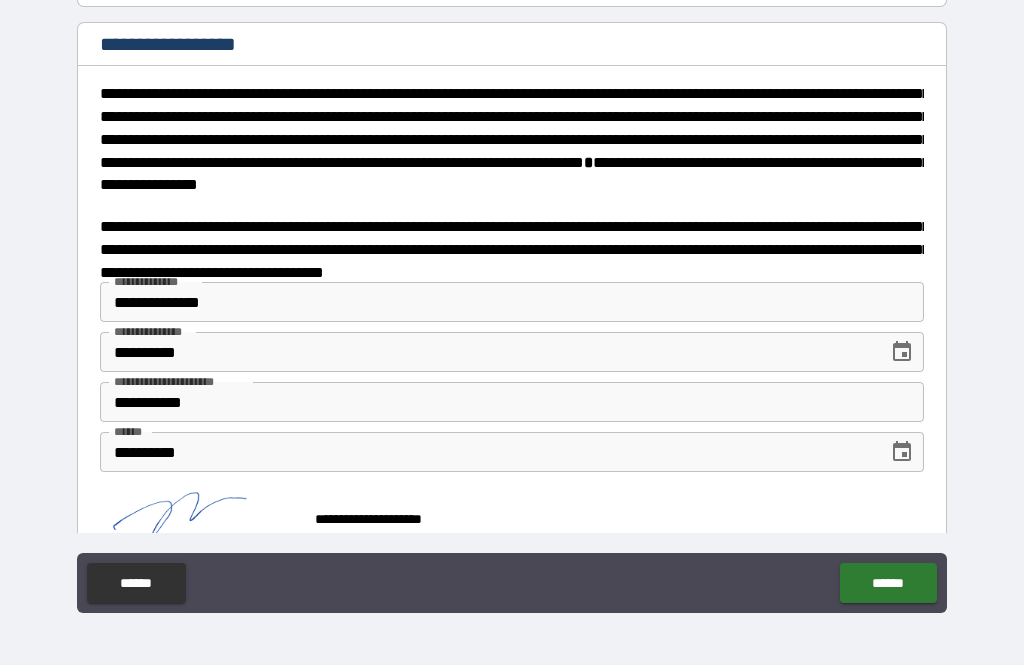 click on "******" at bounding box center [888, 583] 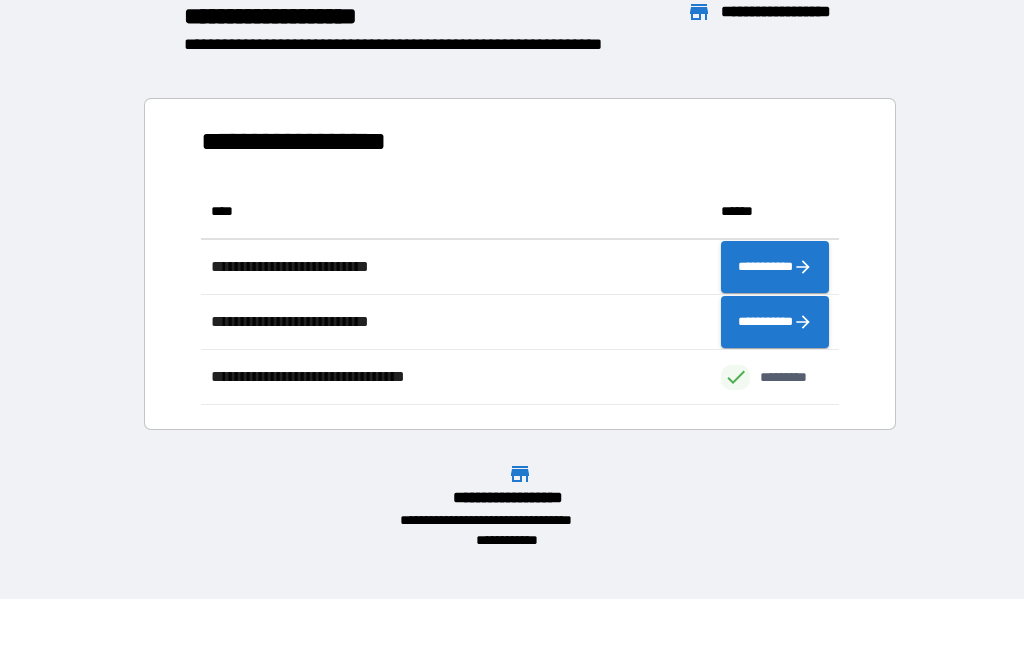 scroll, scrollTop: 1, scrollLeft: 1, axis: both 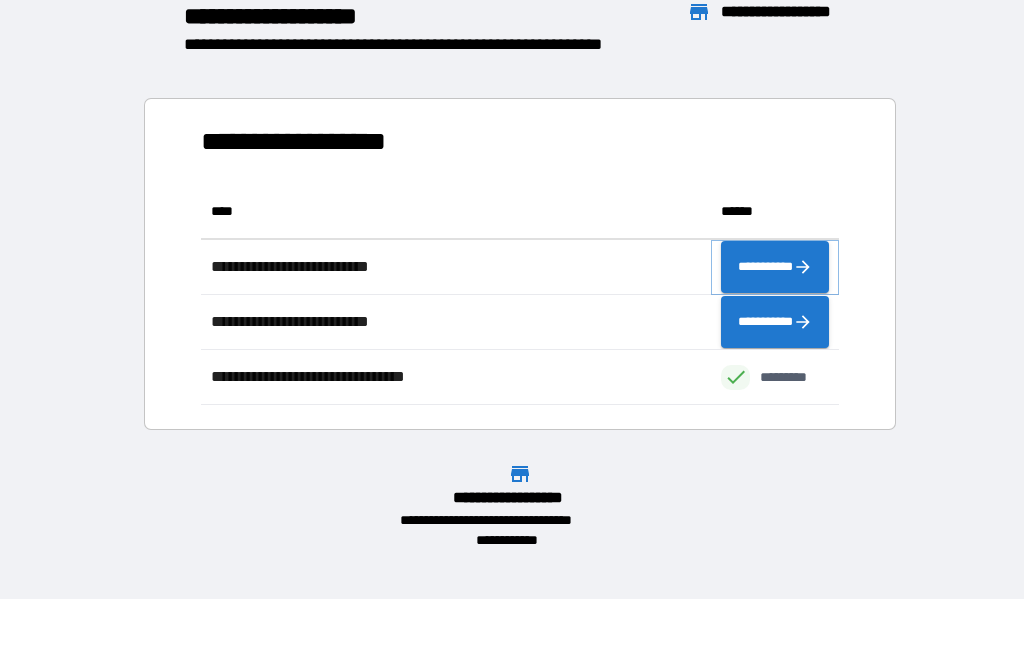 click 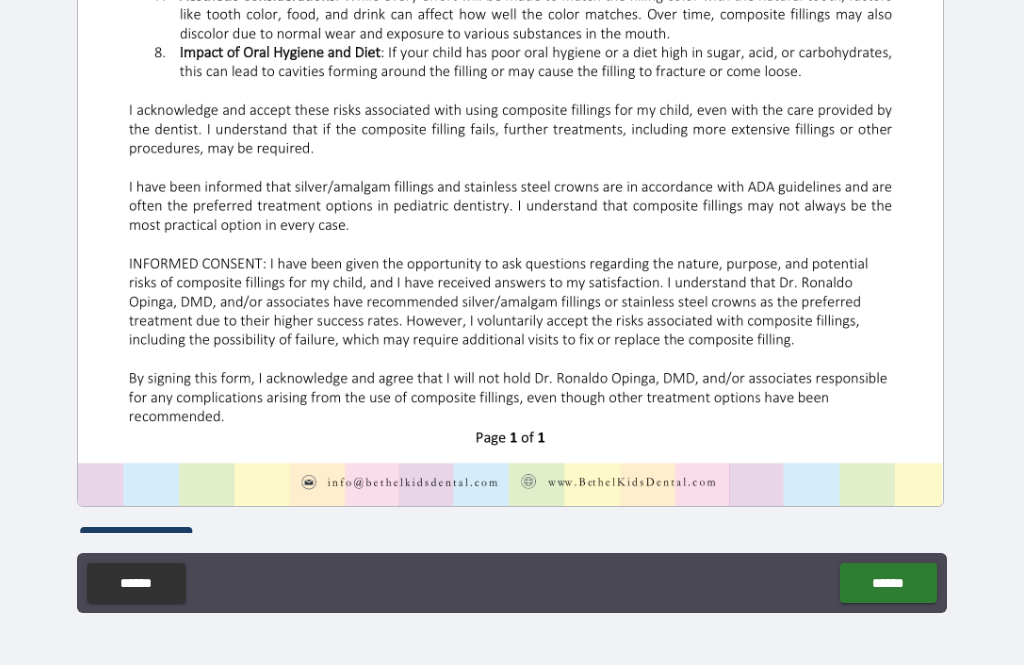 scroll, scrollTop: 820, scrollLeft: 0, axis: vertical 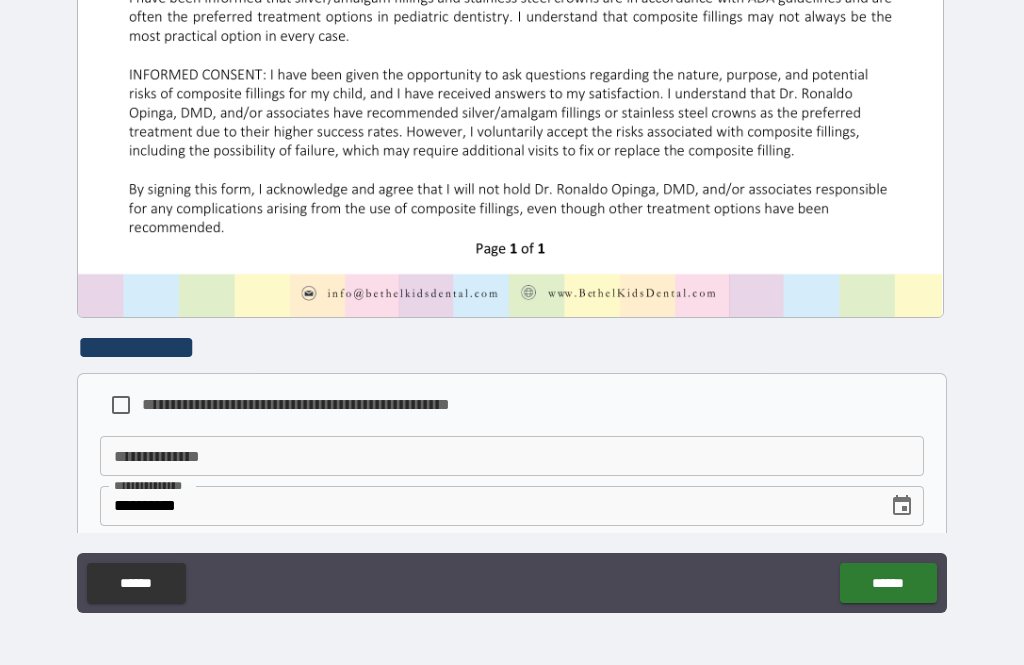 click on "**********" at bounding box center [512, 456] 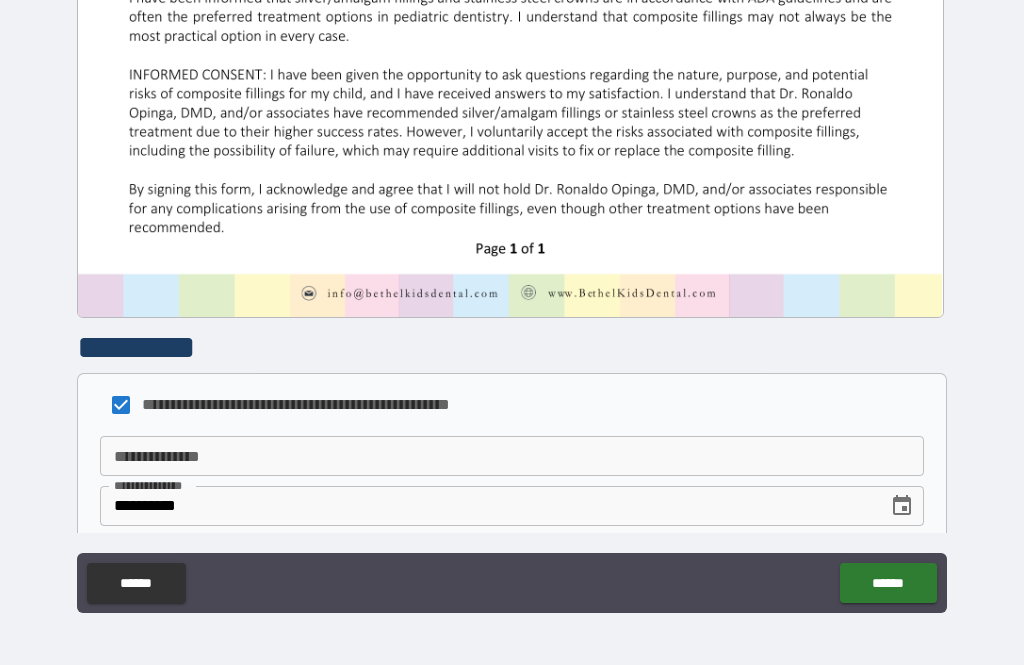 click on "**********" at bounding box center [512, 456] 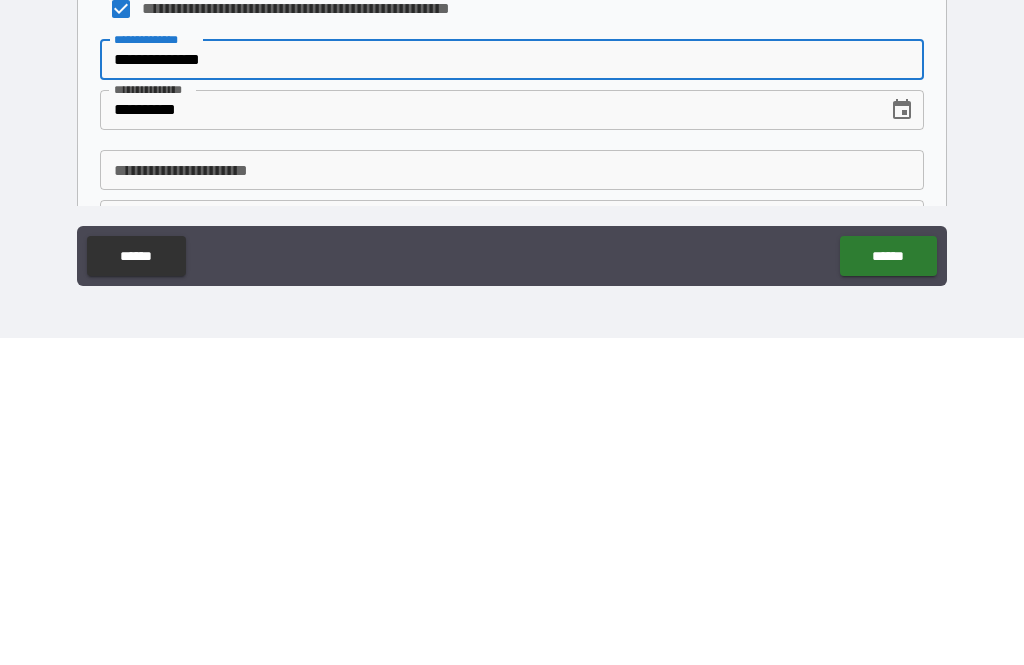 scroll, scrollTop: 901, scrollLeft: 0, axis: vertical 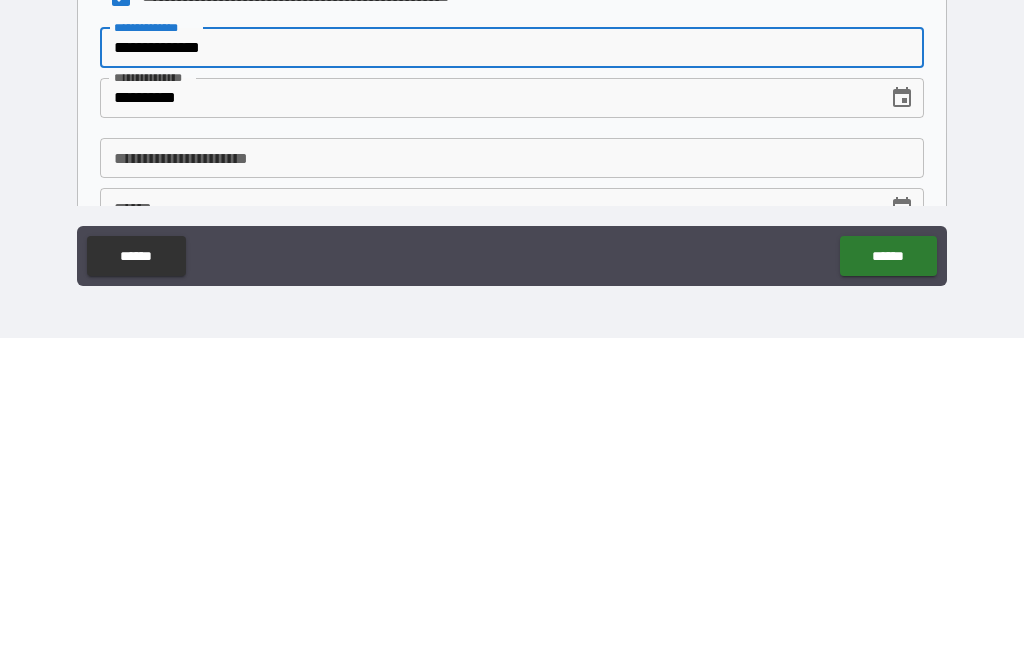 type on "**********" 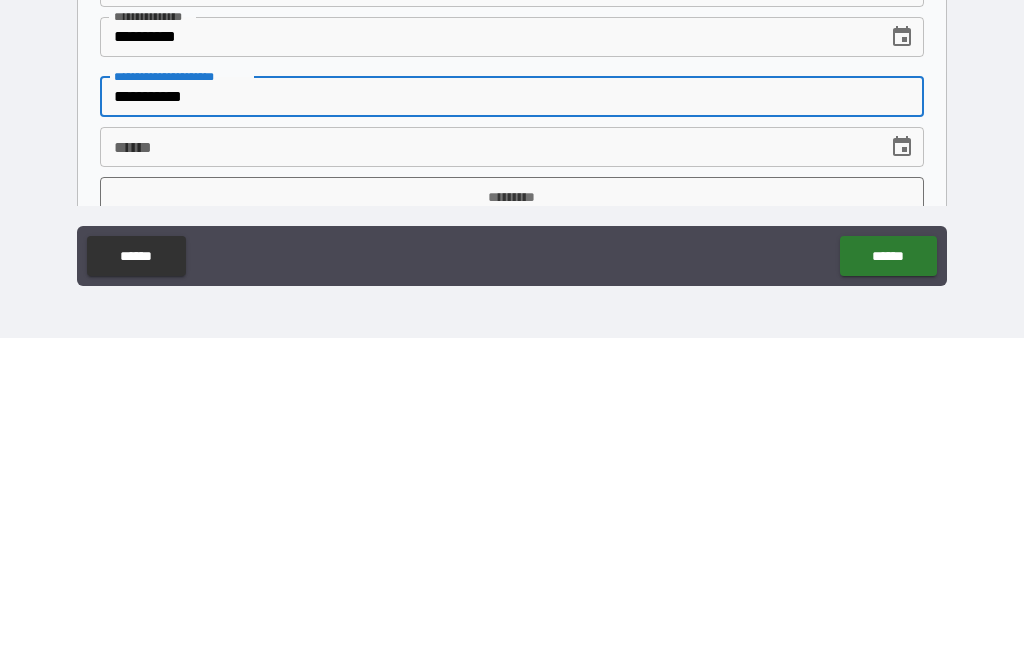 scroll, scrollTop: 964, scrollLeft: 0, axis: vertical 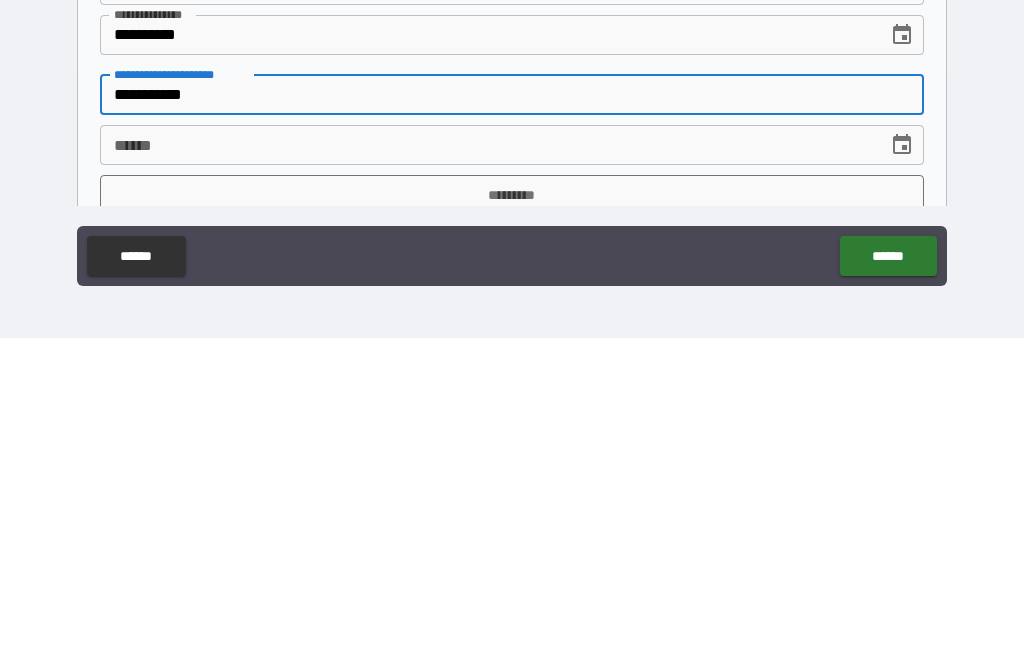 type on "**********" 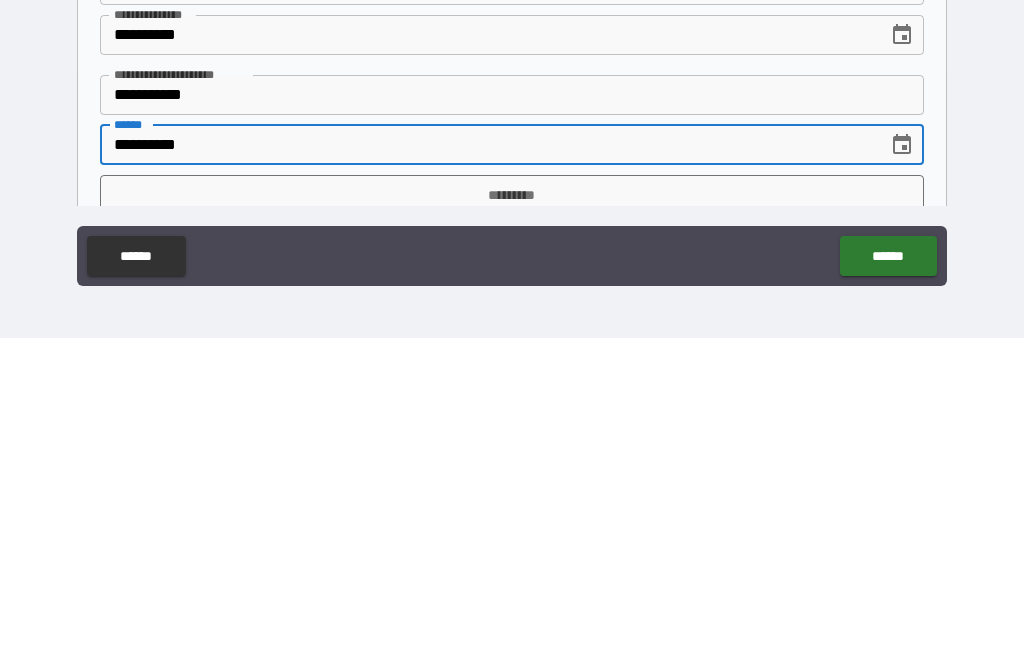 scroll, scrollTop: 998, scrollLeft: 0, axis: vertical 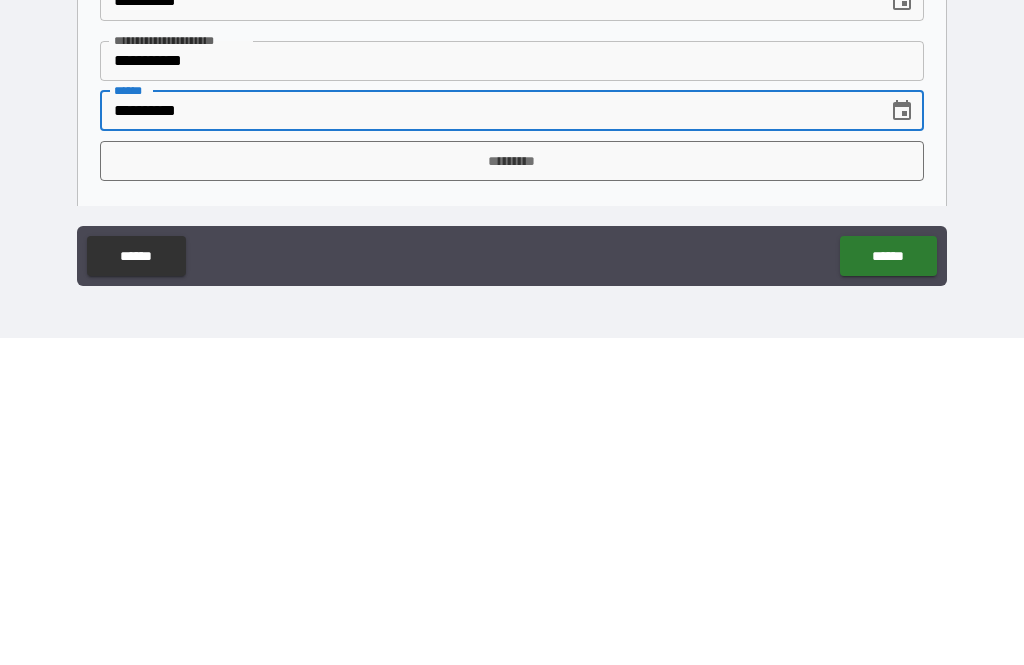 type on "**********" 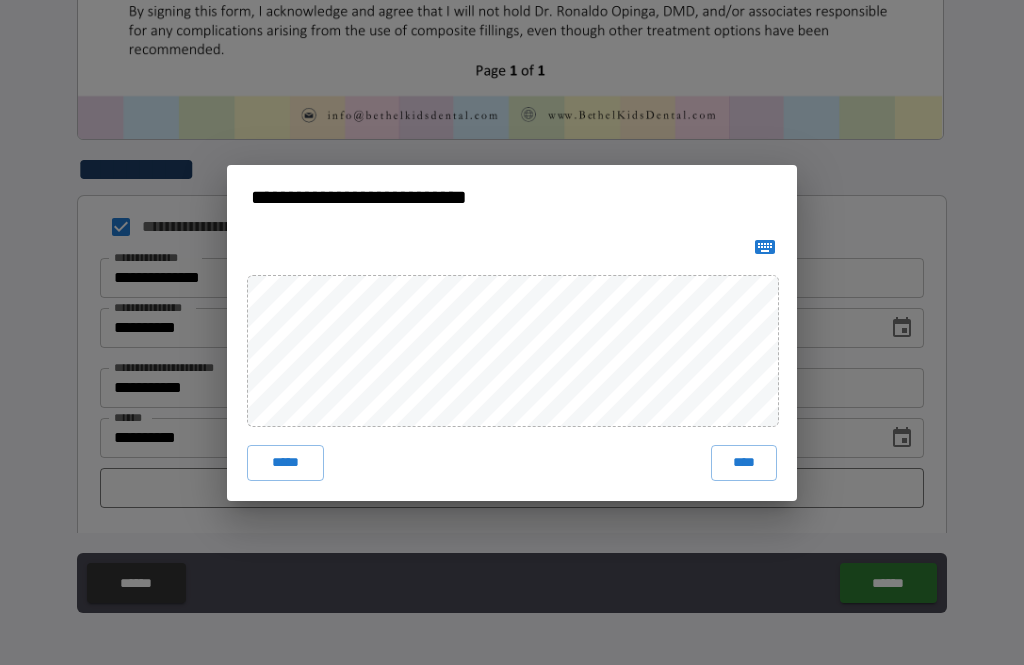 click on "****" at bounding box center [744, 463] 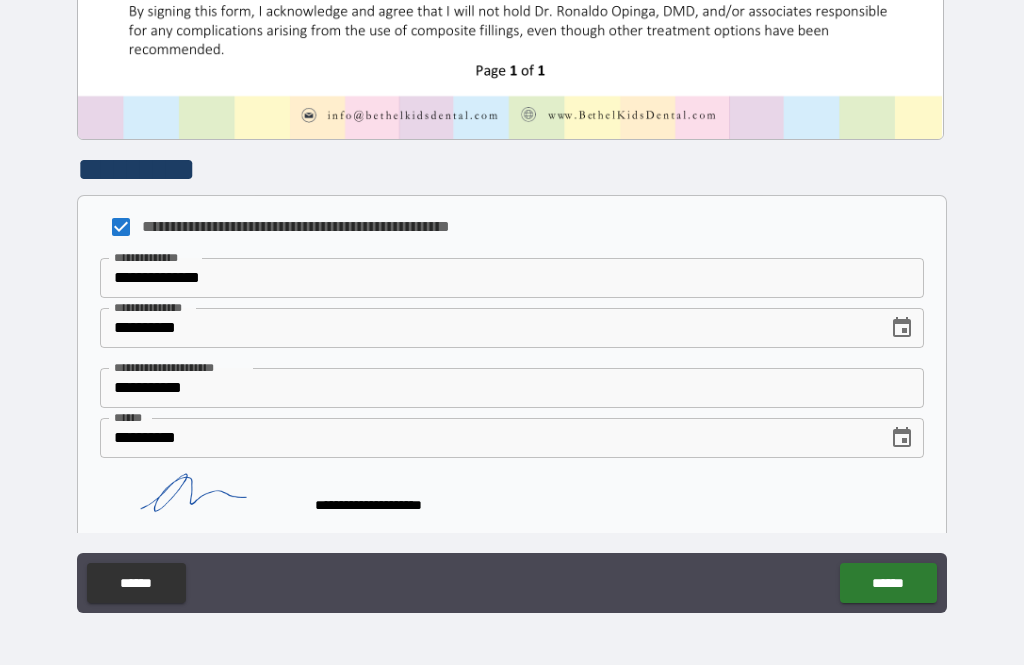 click on "**********" at bounding box center (512, 278) 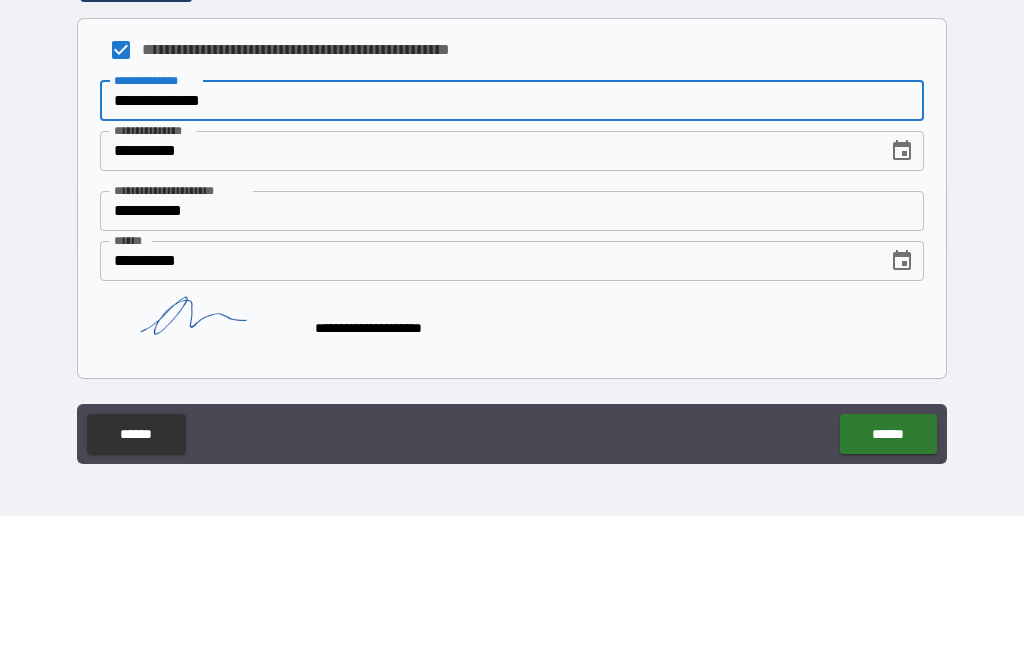 type on "**********" 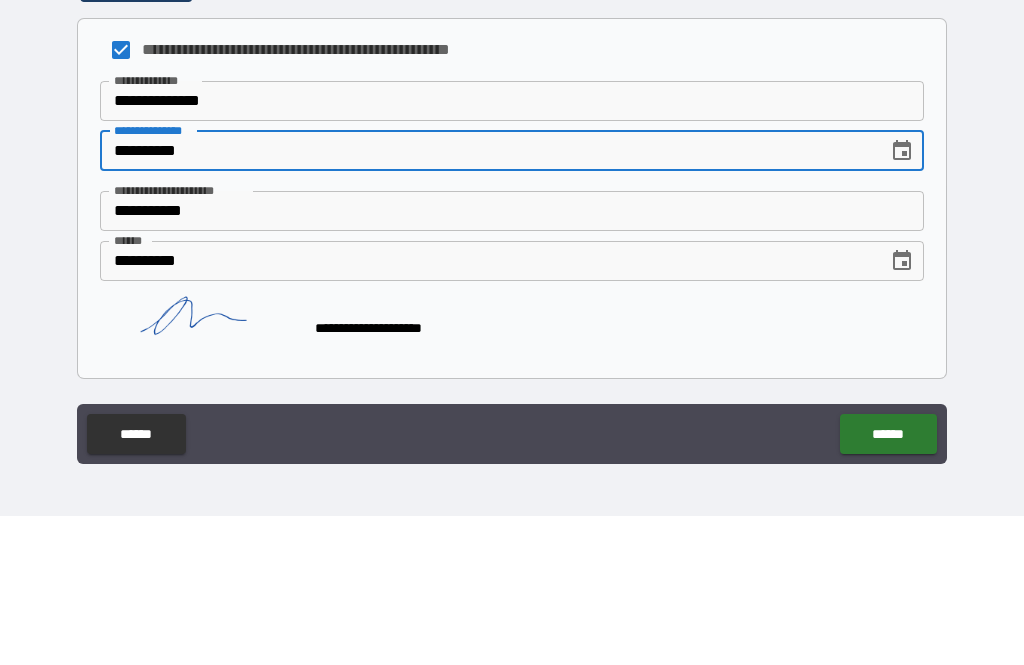 scroll, scrollTop: 1026, scrollLeft: 0, axis: vertical 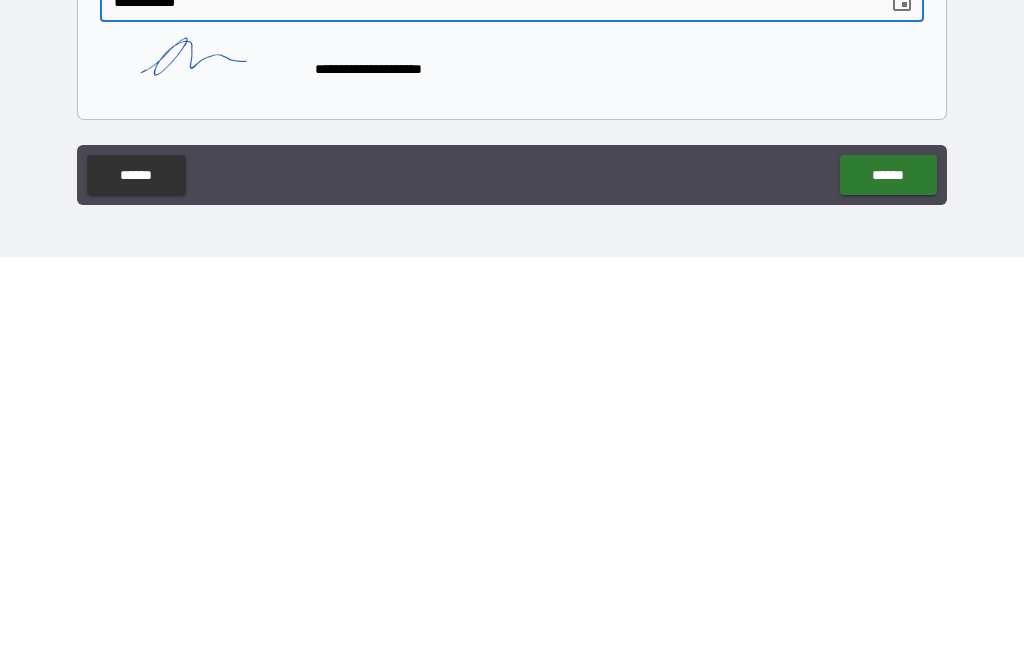 click on "******" at bounding box center (888, 583) 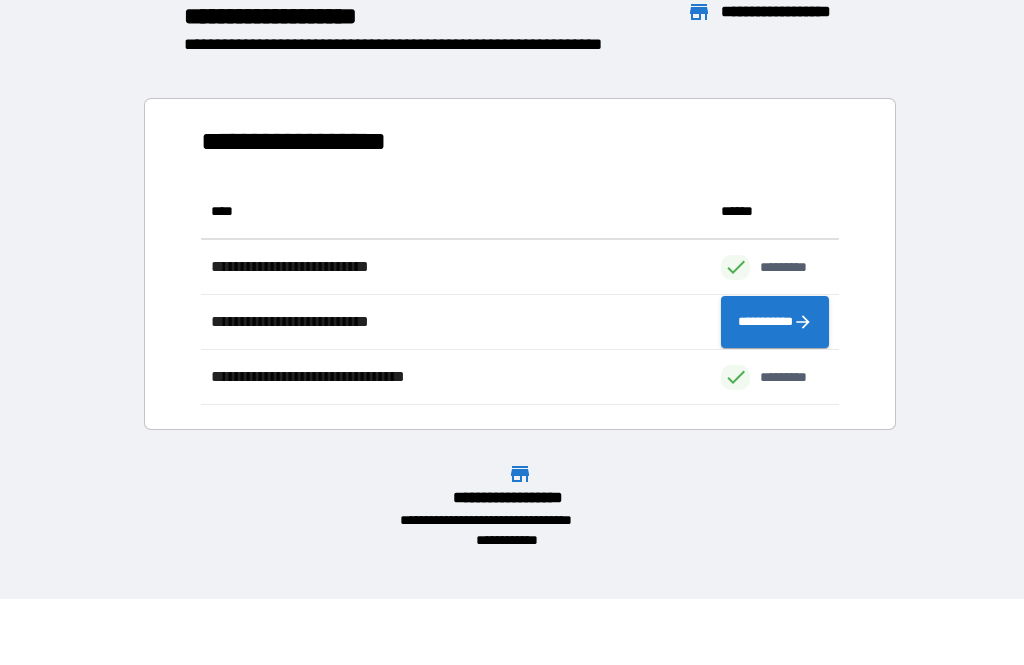 scroll, scrollTop: 1, scrollLeft: 1, axis: both 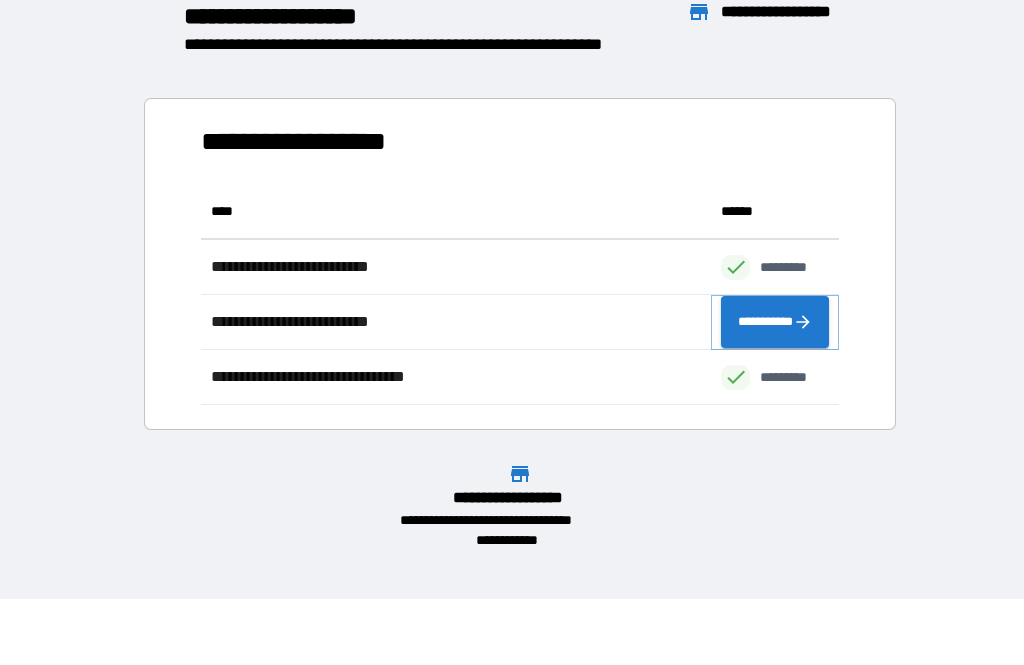 click 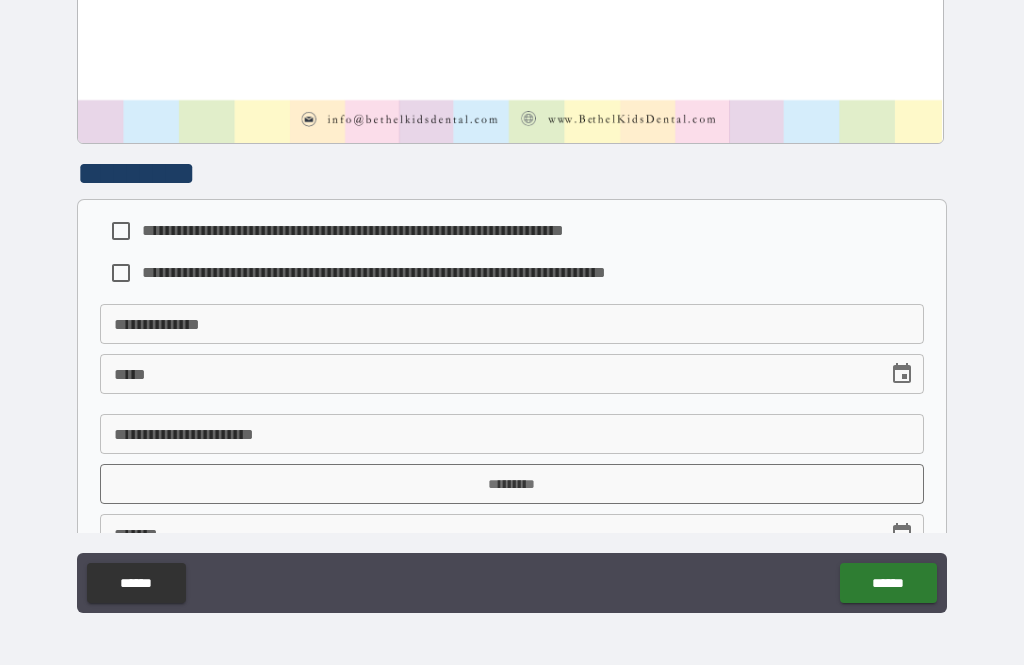 scroll, scrollTop: 997, scrollLeft: 0, axis: vertical 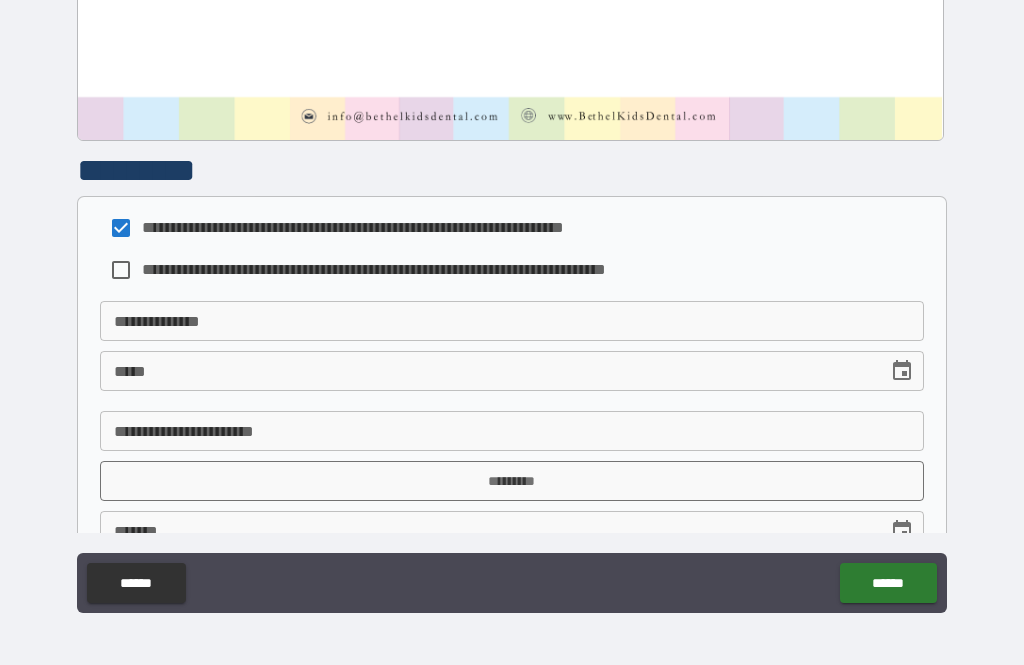 click on "**********" at bounding box center [512, 321] 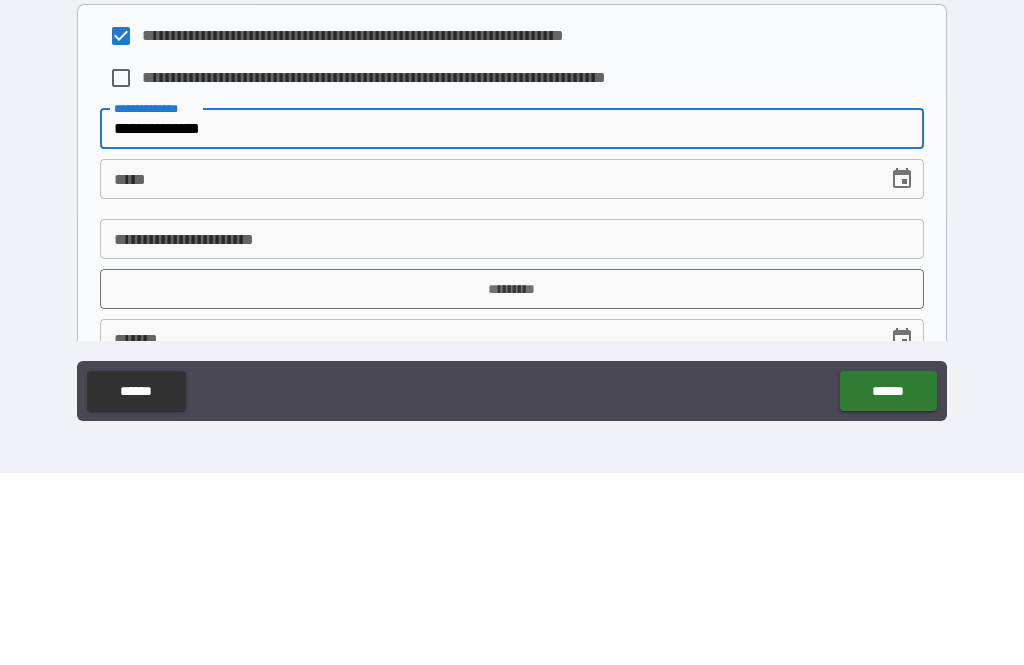 type on "**********" 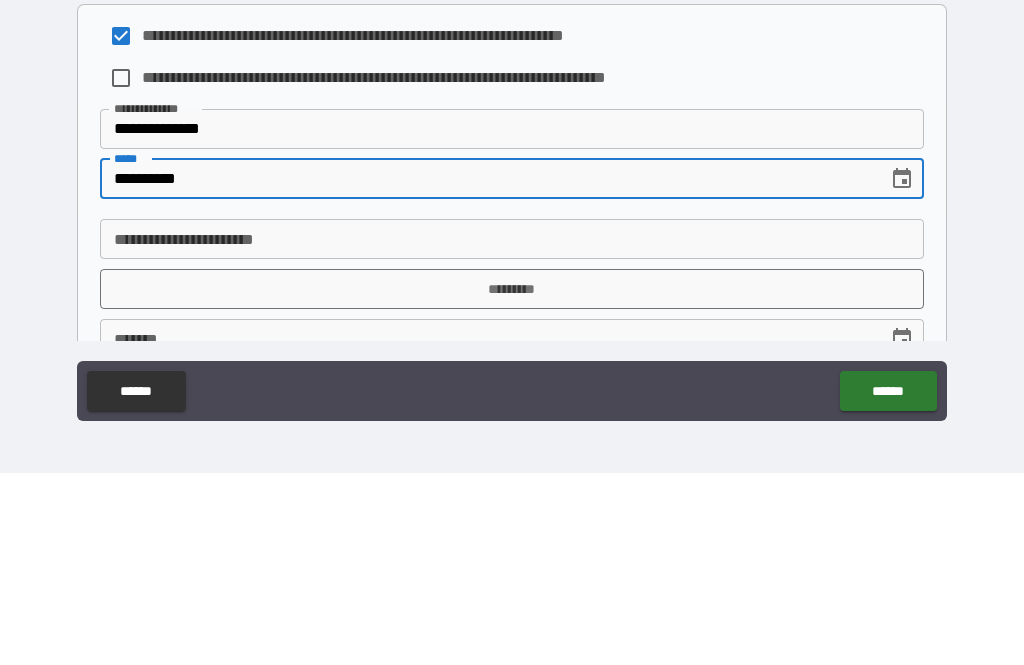 type on "**********" 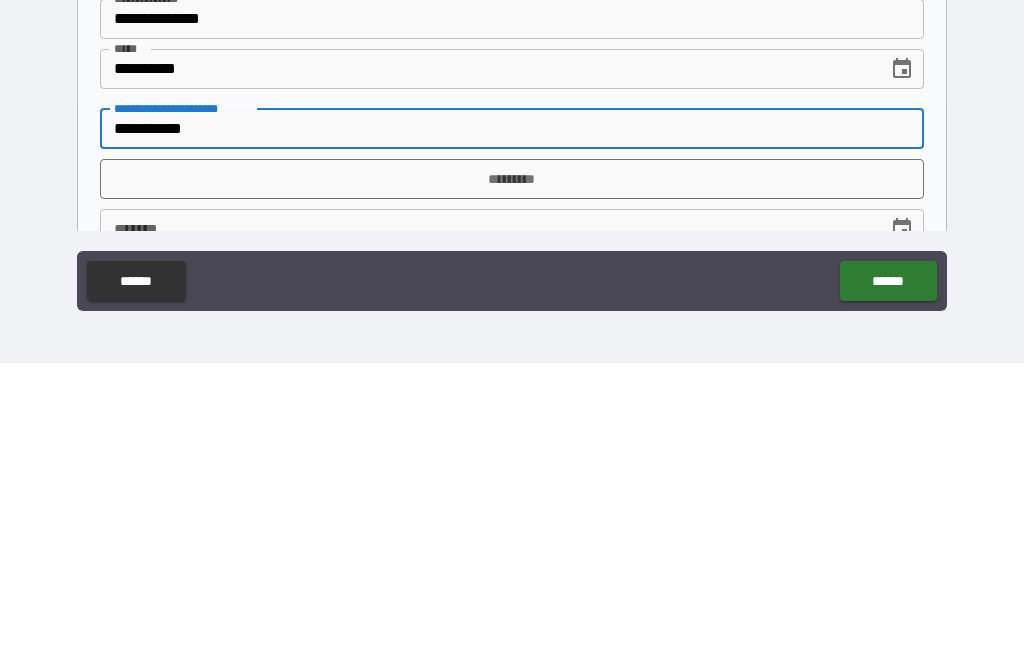 type on "**********" 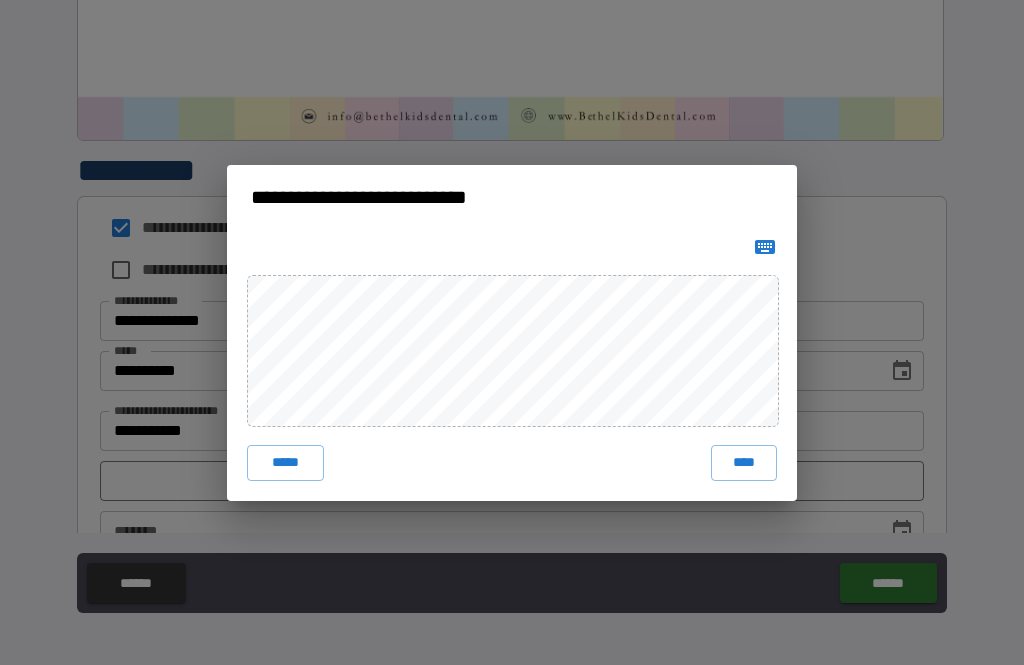 click on "****" at bounding box center (744, 463) 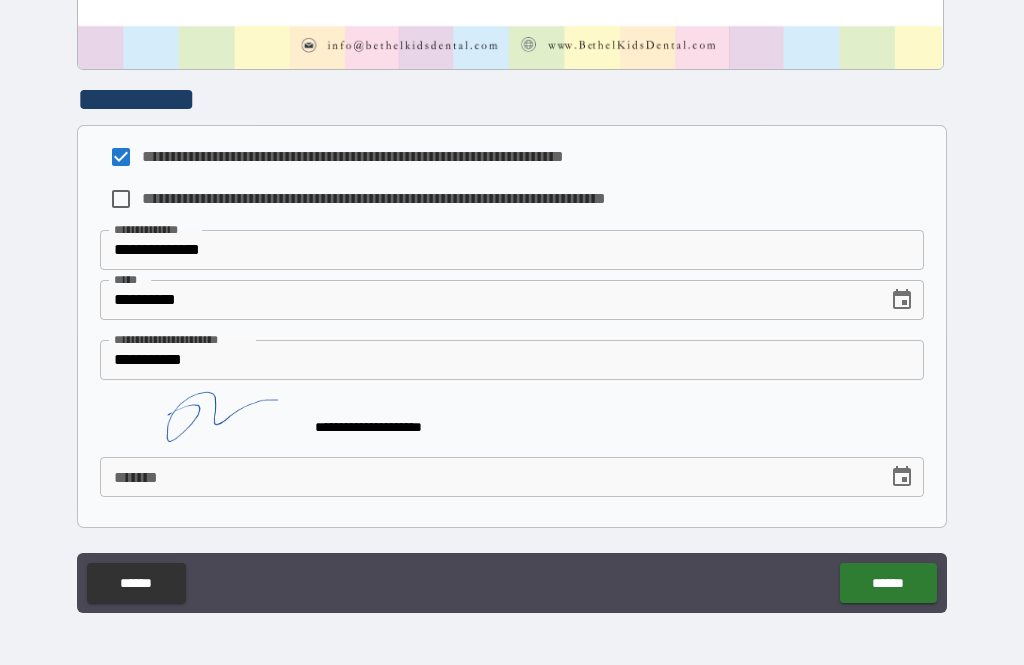 click on "******" at bounding box center [888, 583] 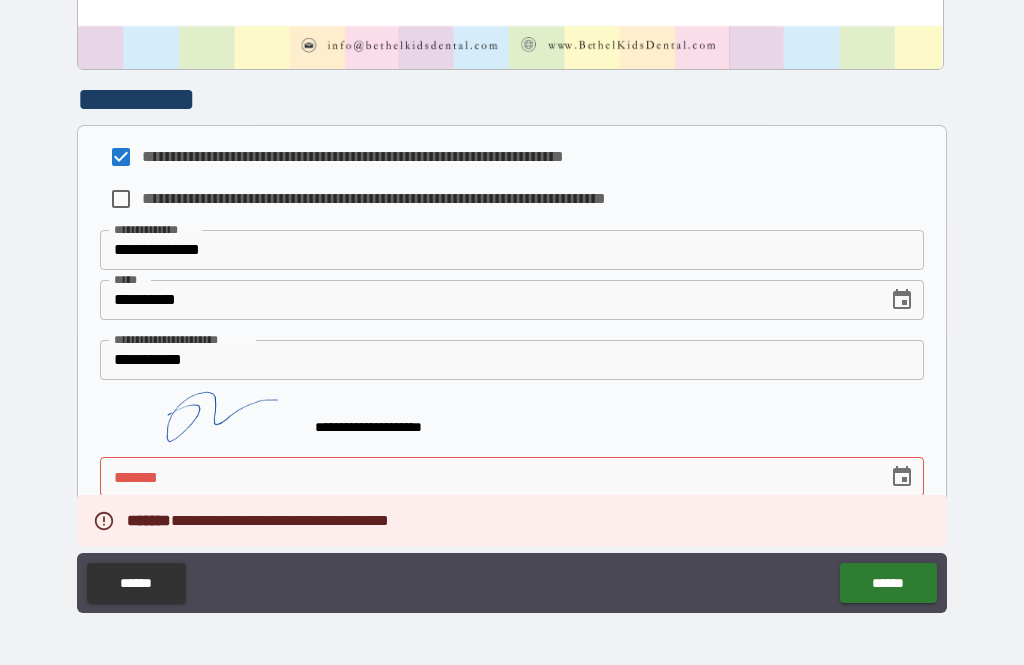 click on "*****   *" at bounding box center (487, 477) 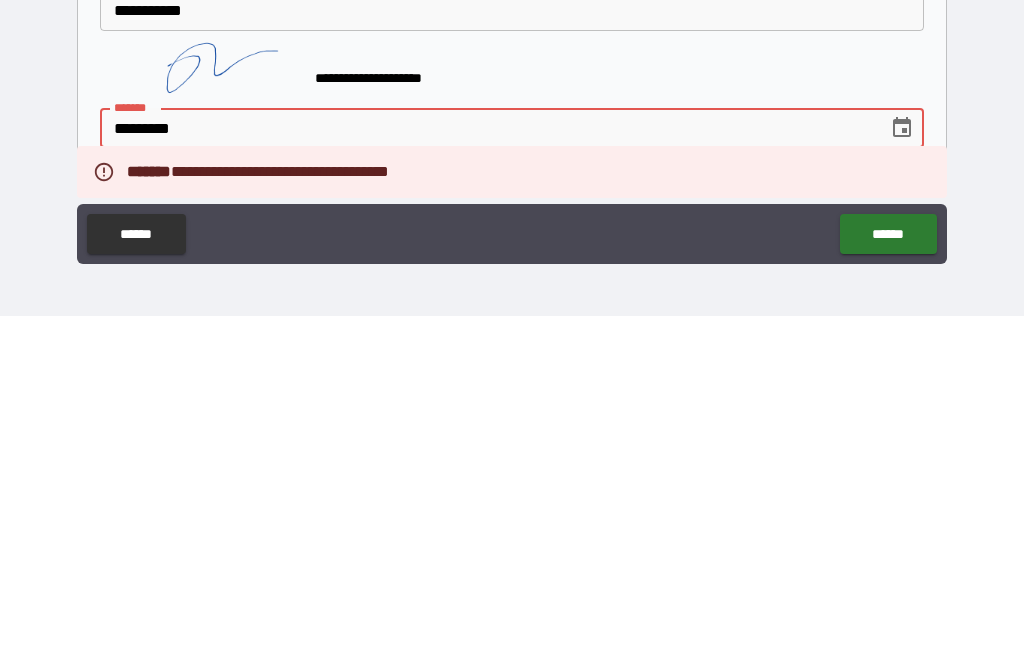 type on "**********" 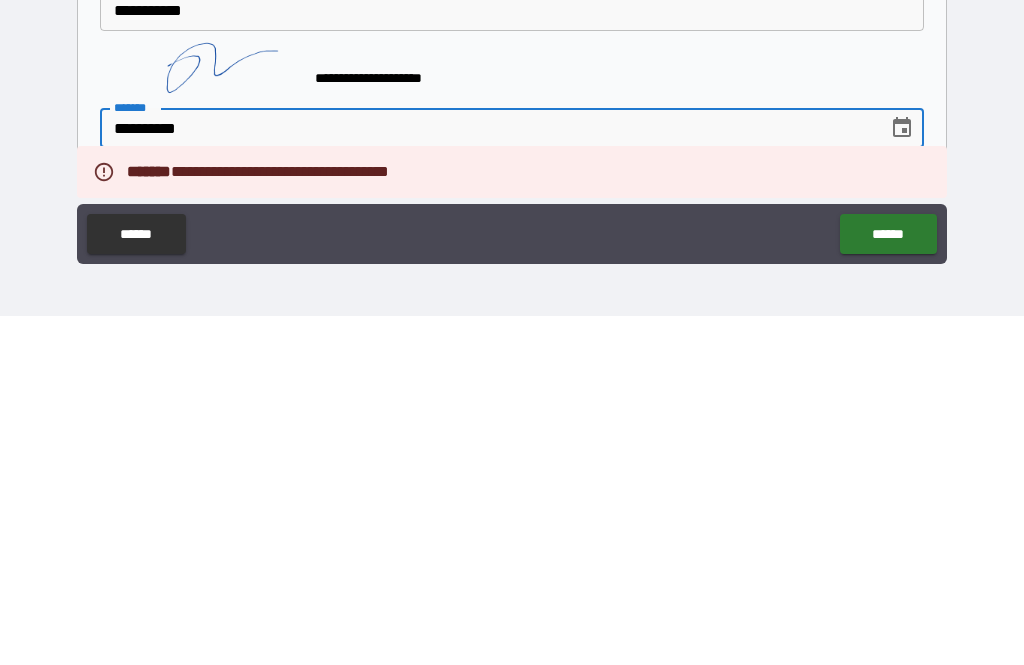 click on "******" at bounding box center (888, 583) 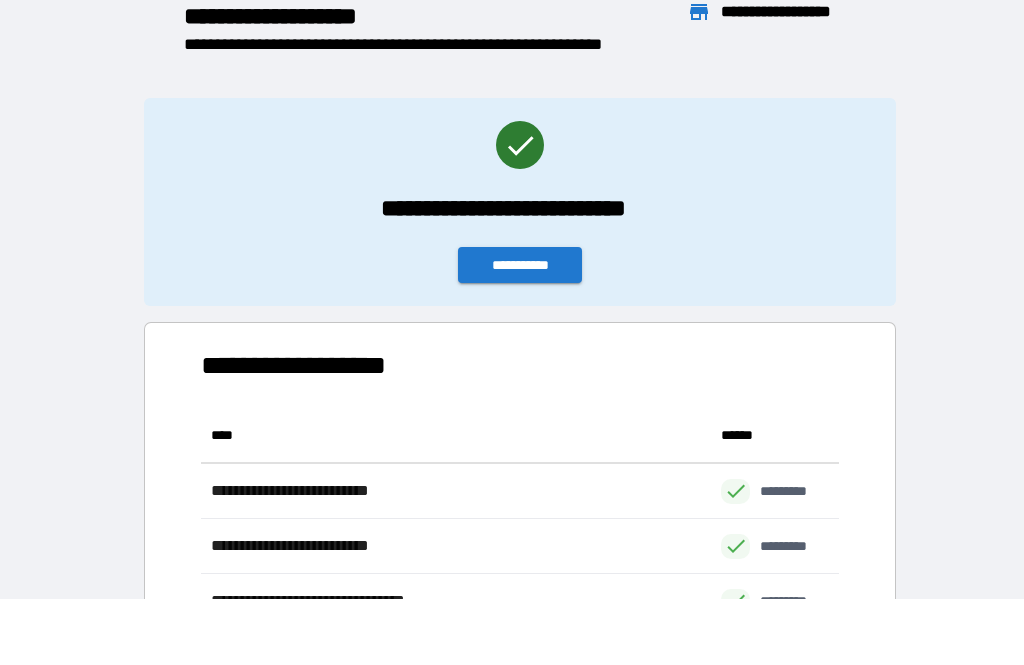 scroll, scrollTop: 1, scrollLeft: 1, axis: both 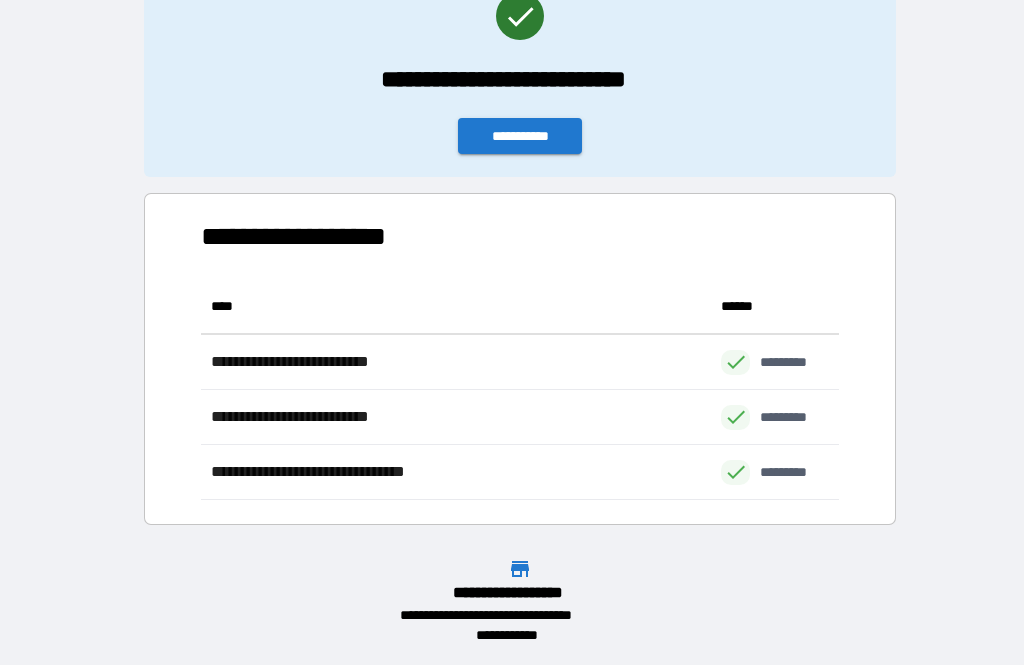 click on "**********" at bounding box center [520, 136] 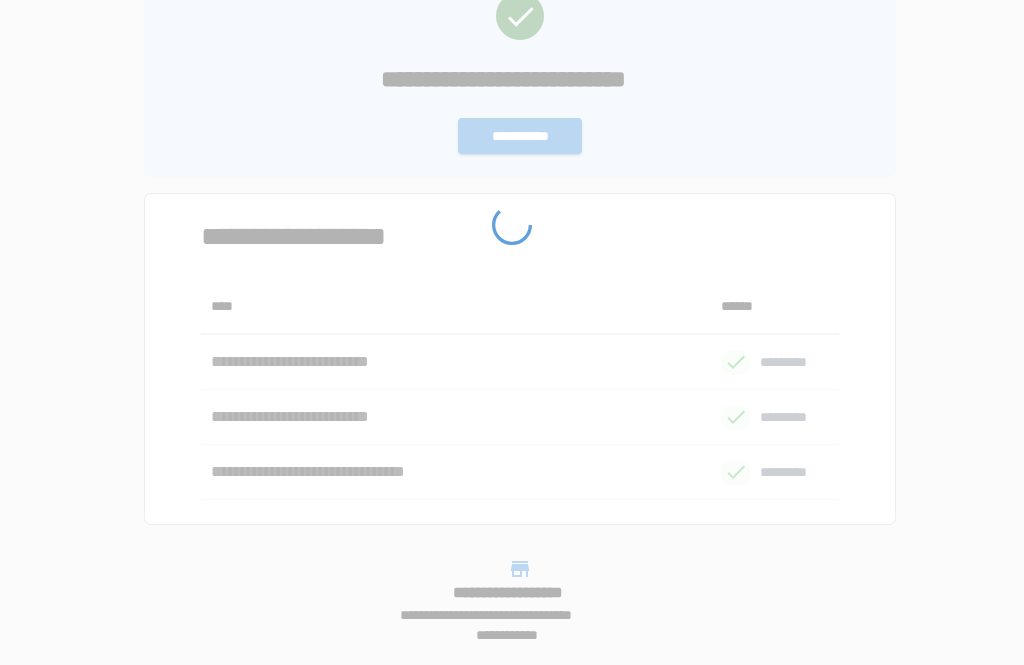scroll, scrollTop: 0, scrollLeft: 0, axis: both 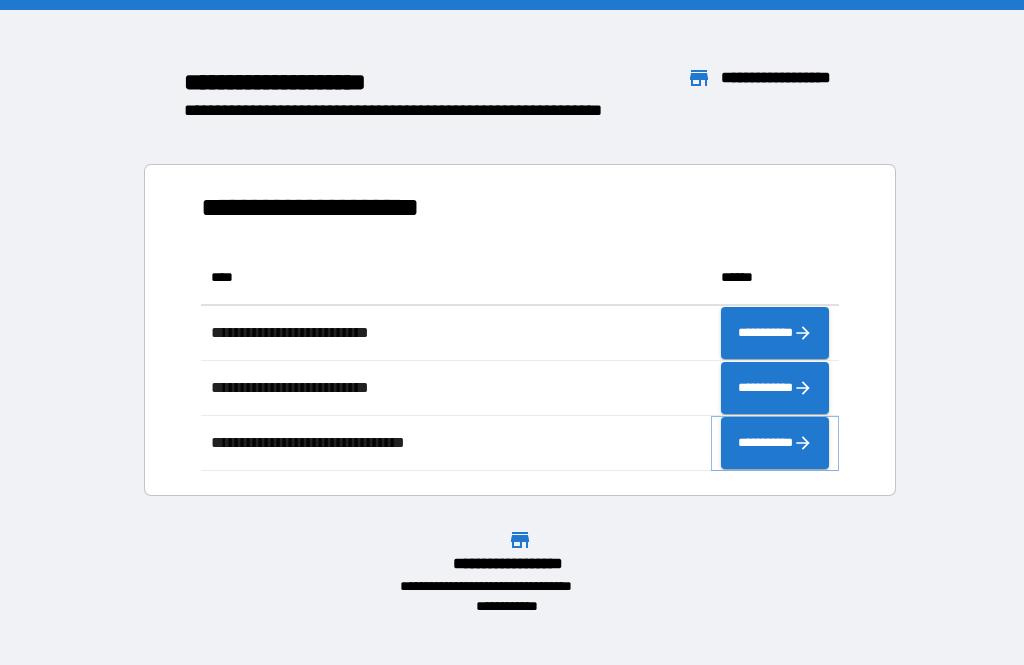 click on "**********" at bounding box center [775, 443] 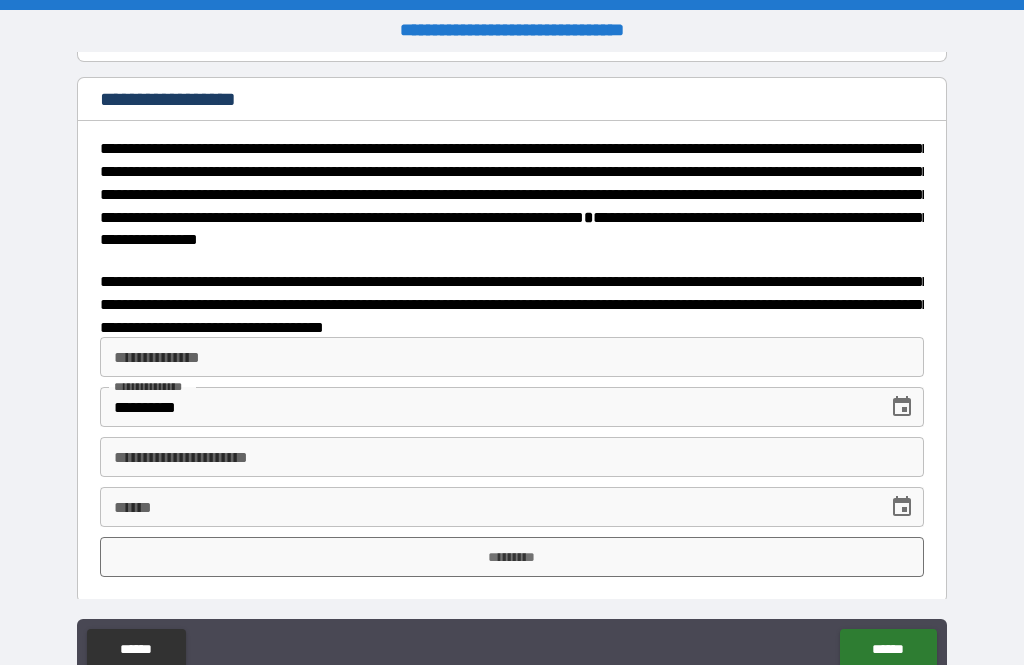 scroll, scrollTop: 3183, scrollLeft: 0, axis: vertical 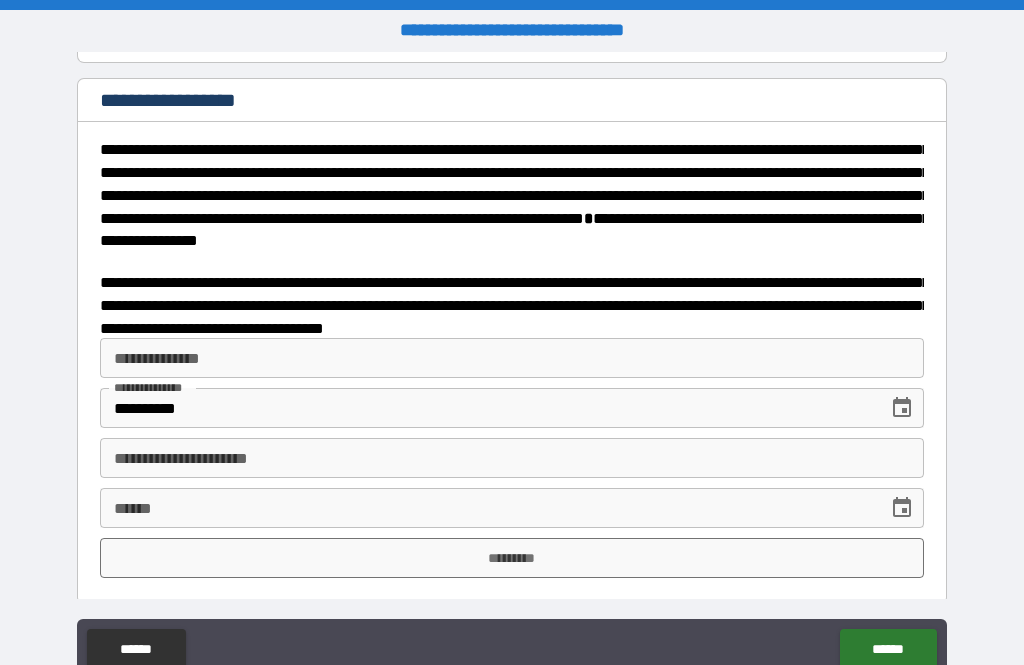 click on "**********" at bounding box center [512, 358] 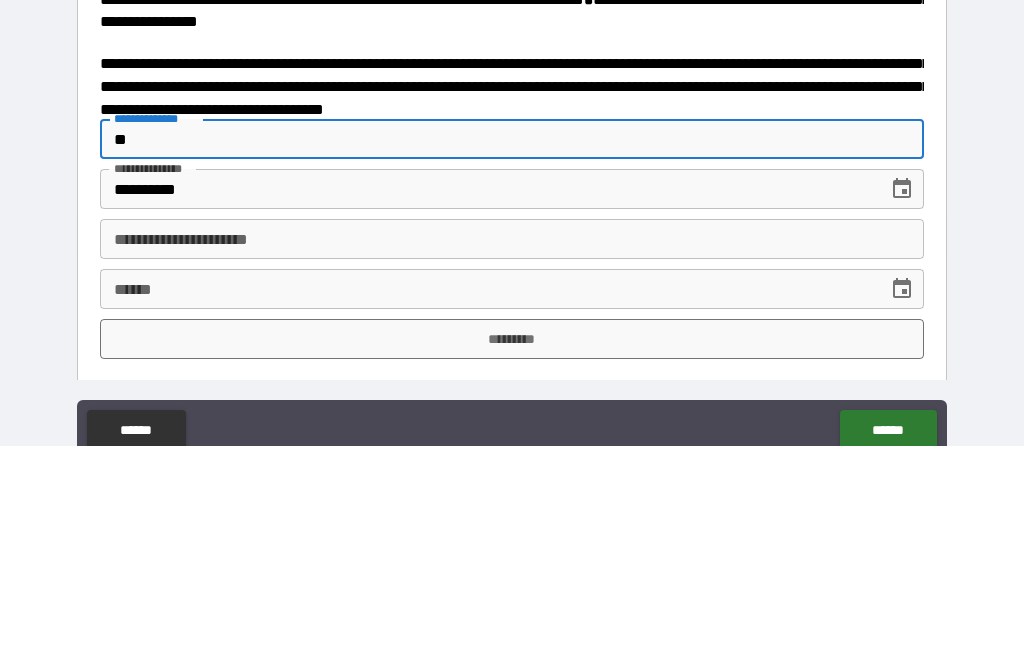 type on "*" 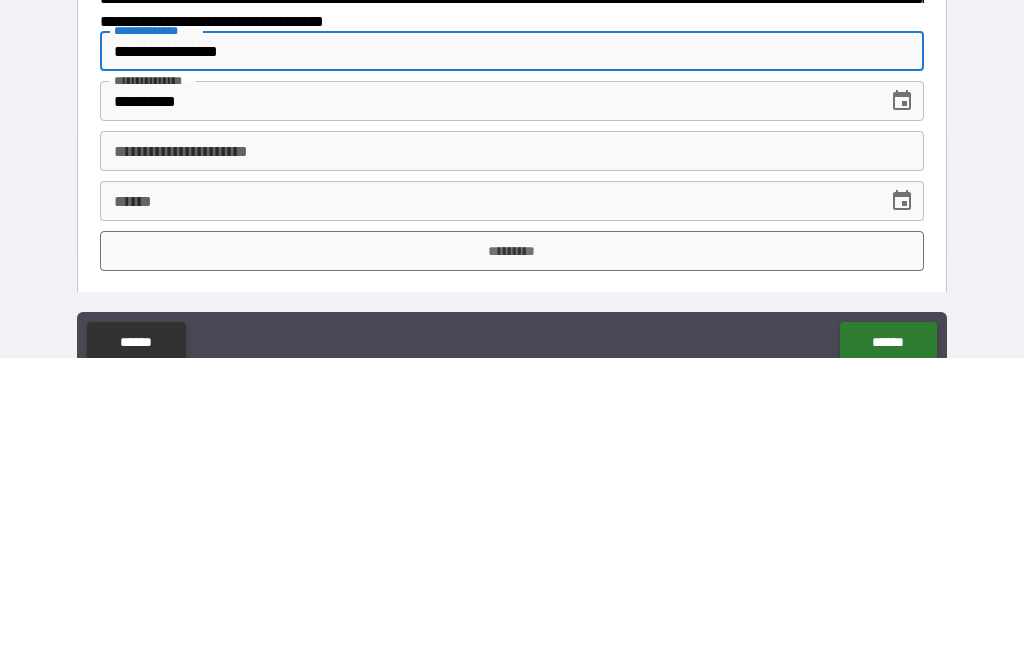 type on "**********" 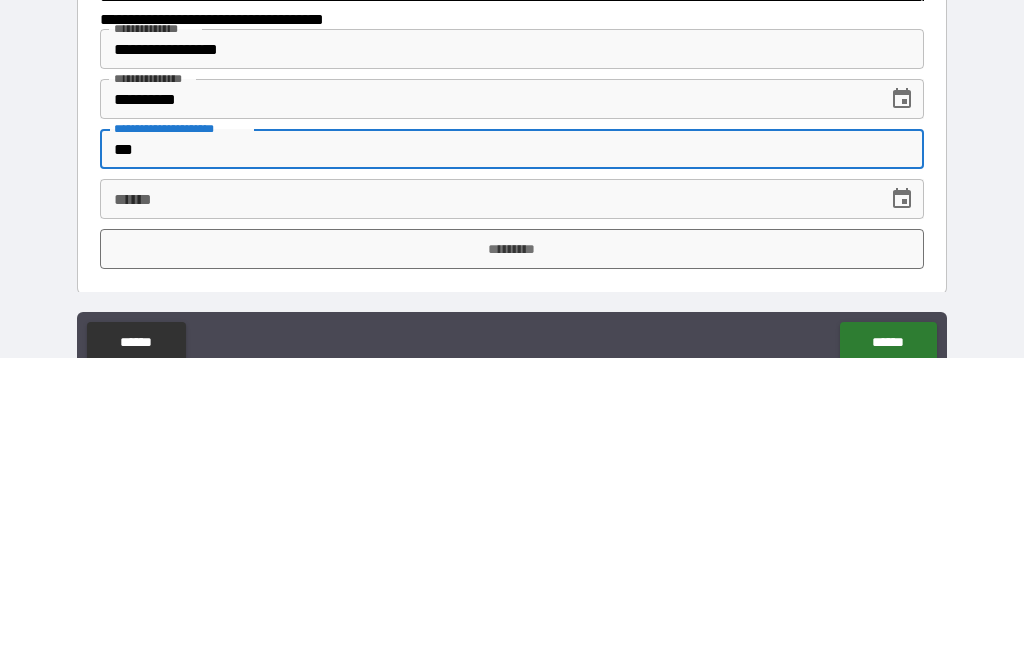 scroll, scrollTop: 3183, scrollLeft: 0, axis: vertical 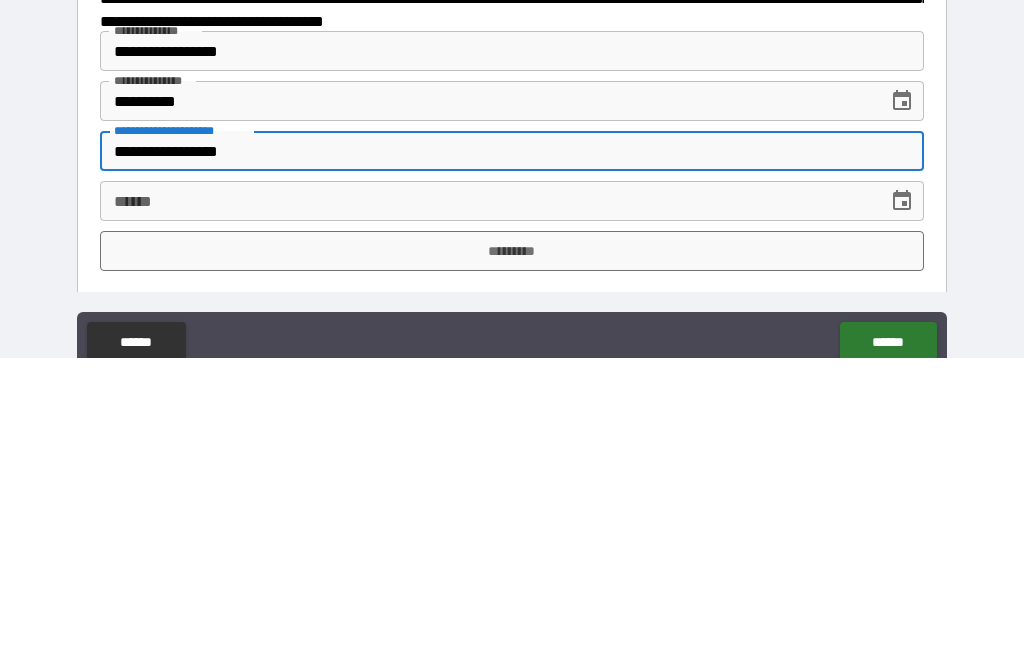 type on "**********" 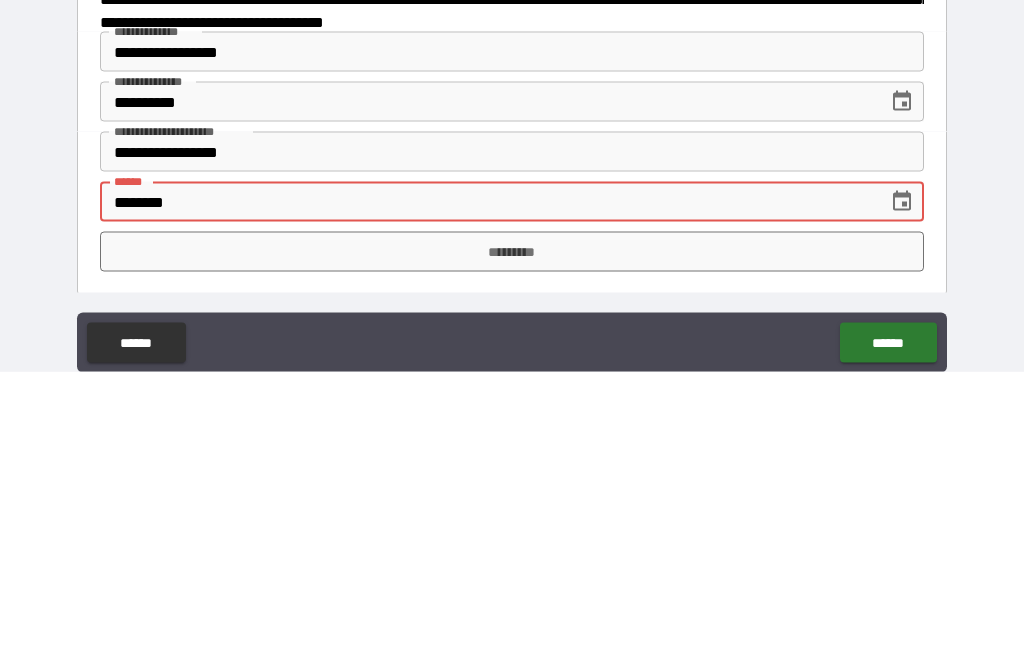 scroll, scrollTop: 14, scrollLeft: 0, axis: vertical 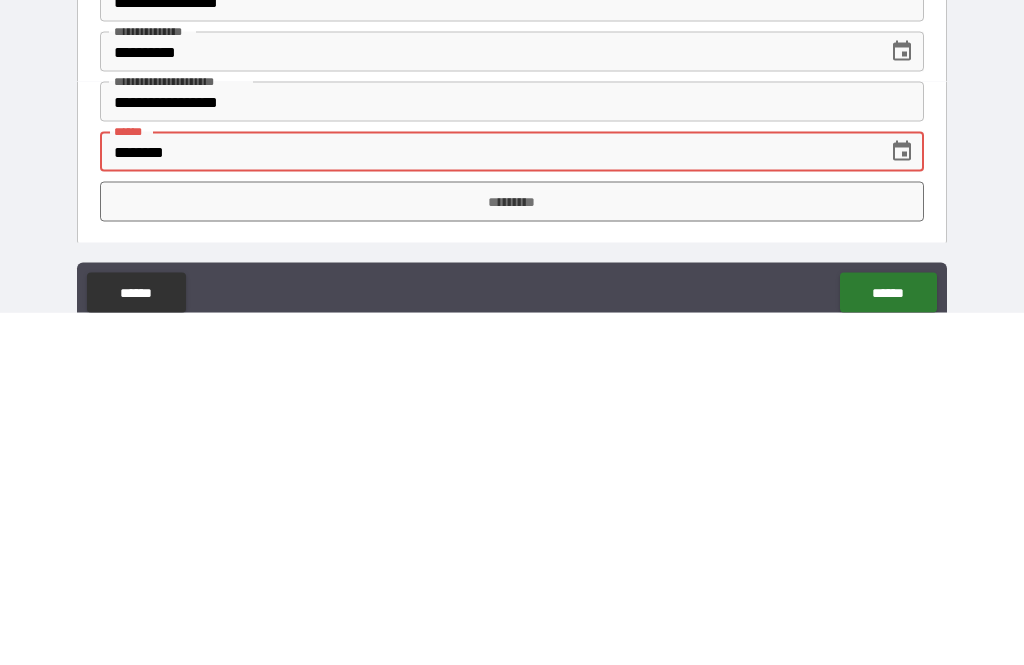 type on "********" 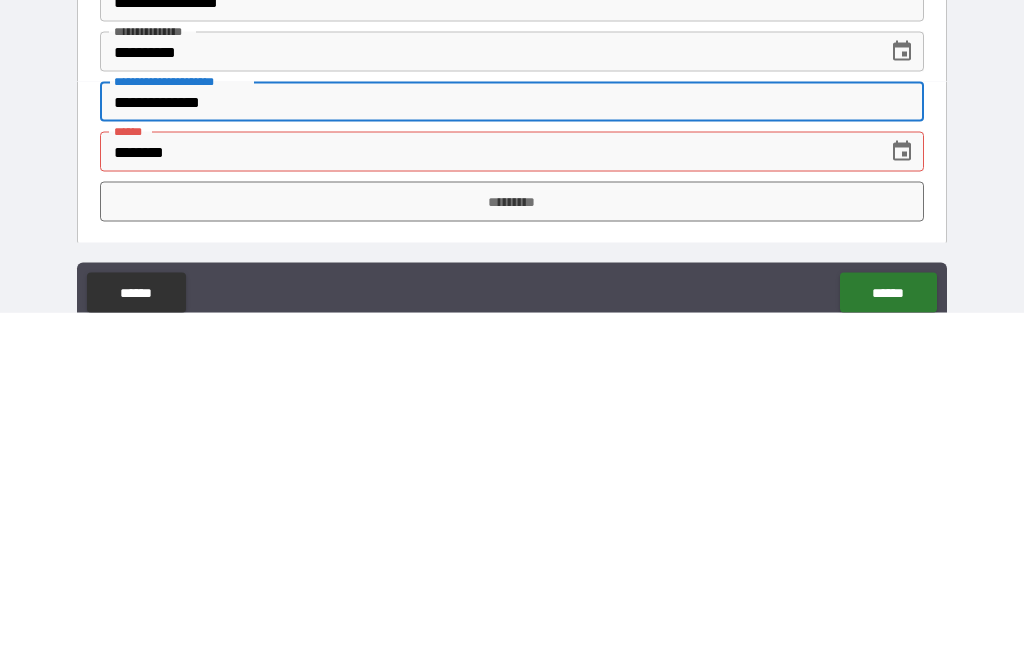 type on "**********" 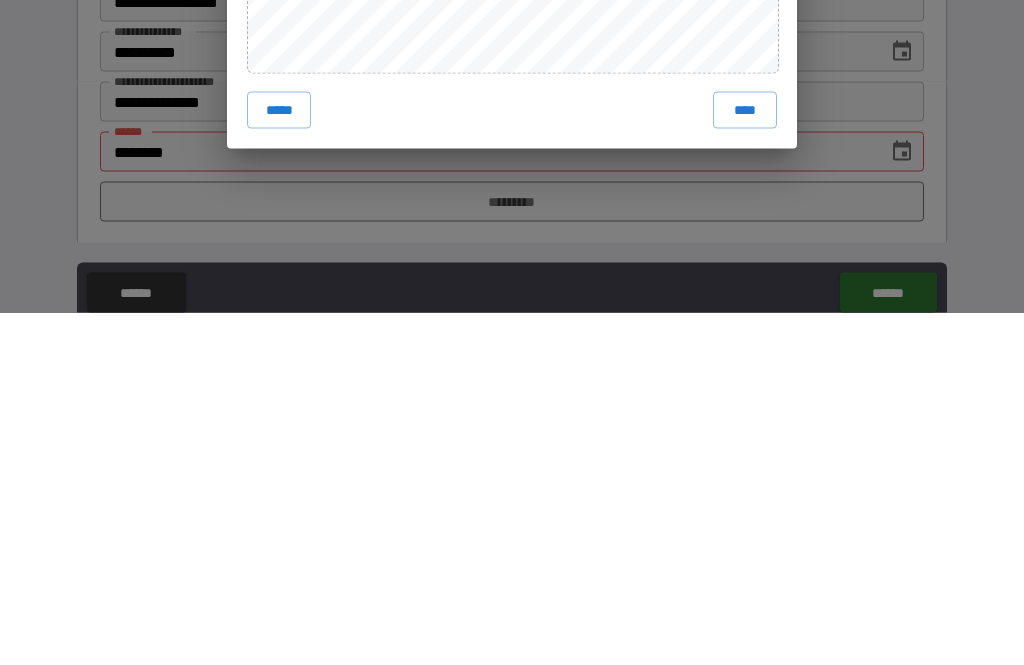 scroll, scrollTop: 66, scrollLeft: 0, axis: vertical 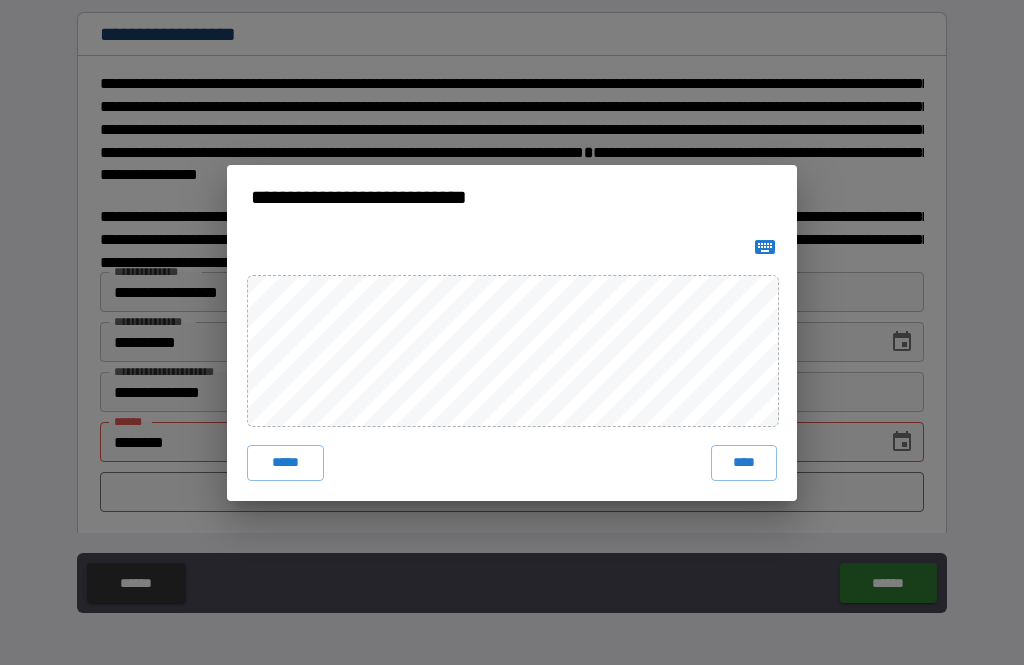 click on "****" at bounding box center [744, 463] 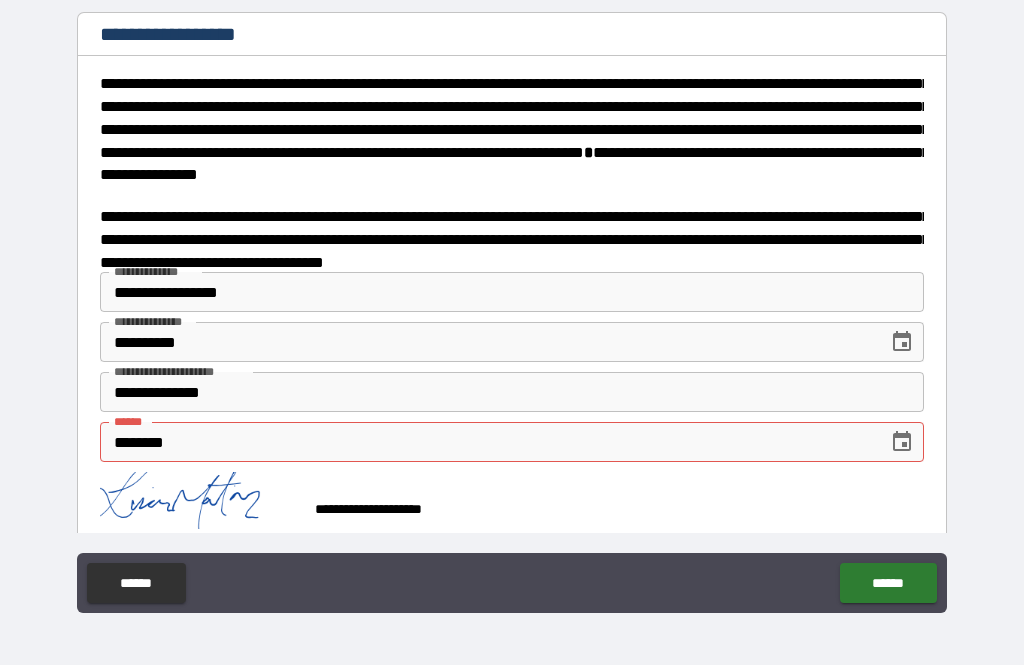 scroll, scrollTop: 3173, scrollLeft: 0, axis: vertical 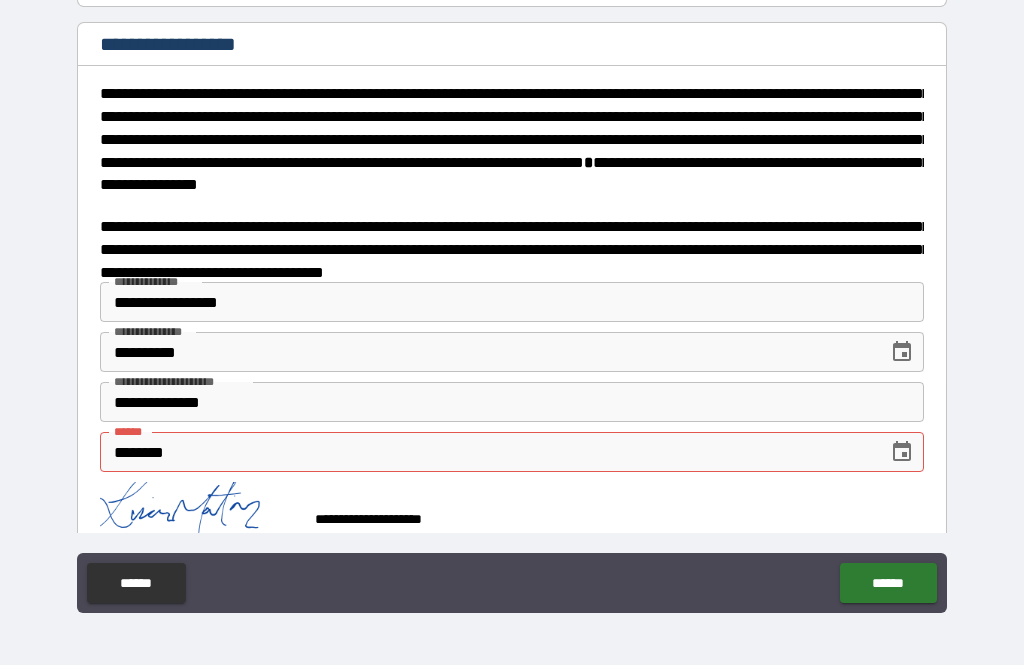 click on "********" at bounding box center (487, 452) 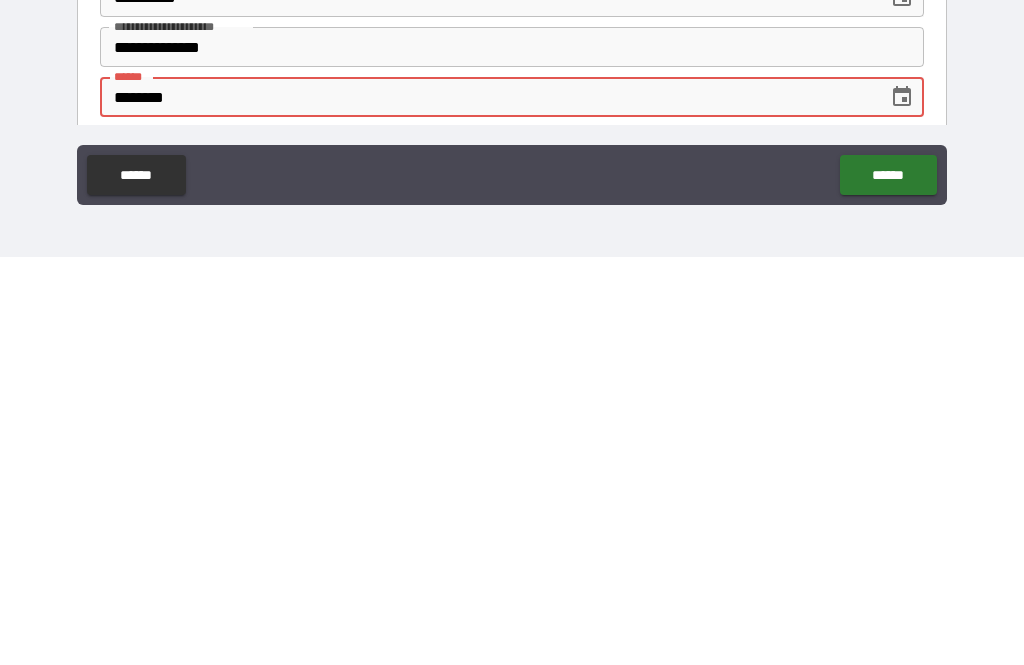 scroll, scrollTop: 3122, scrollLeft: 0, axis: vertical 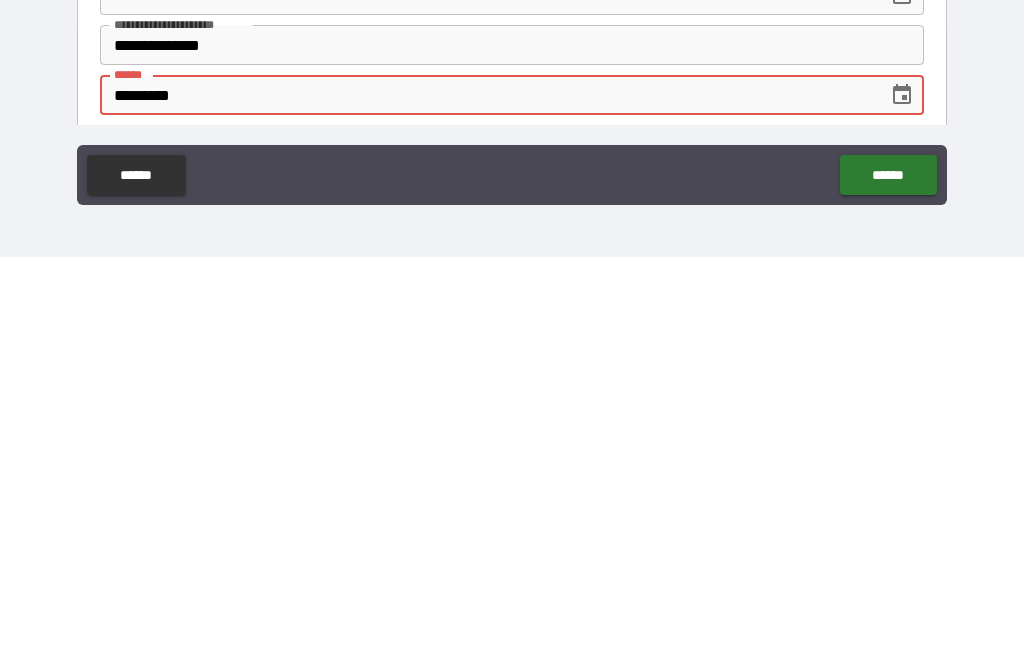 type on "**********" 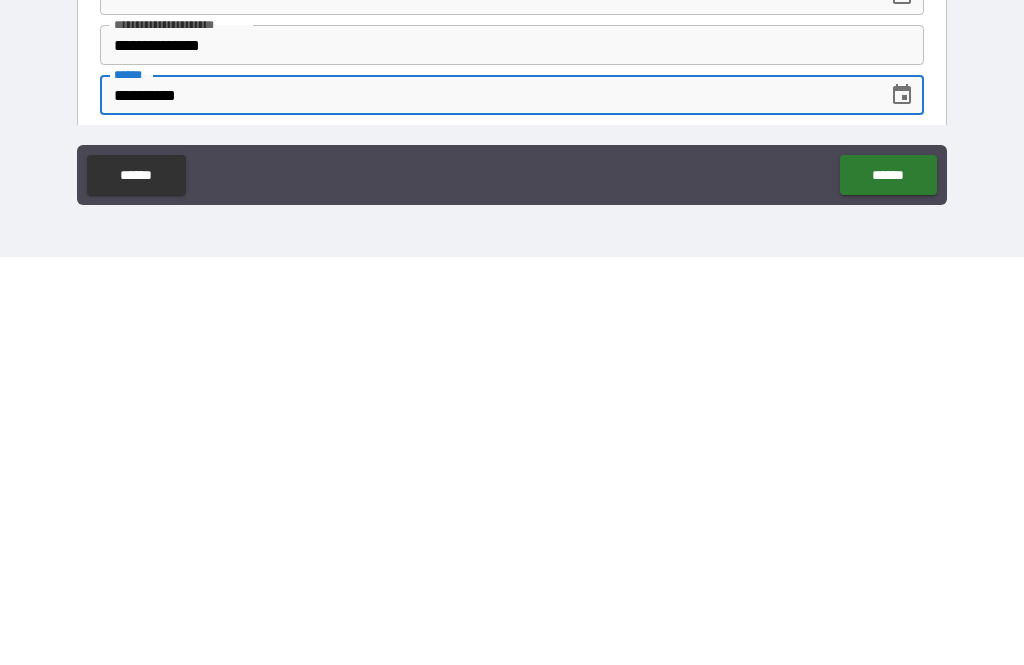 click on "******" at bounding box center [888, 583] 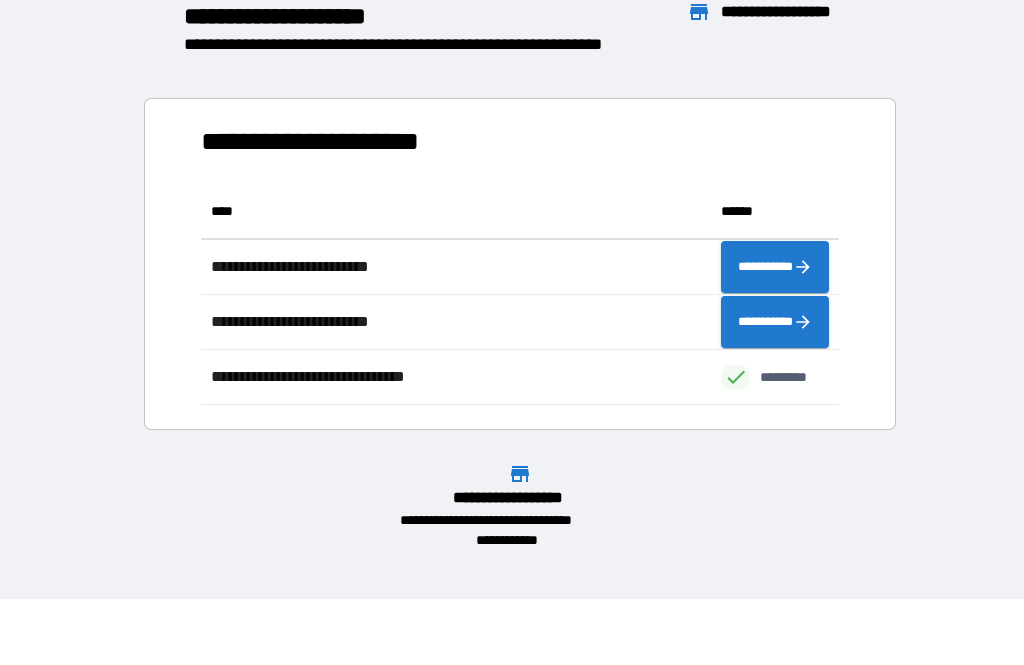 scroll, scrollTop: 221, scrollLeft: 638, axis: both 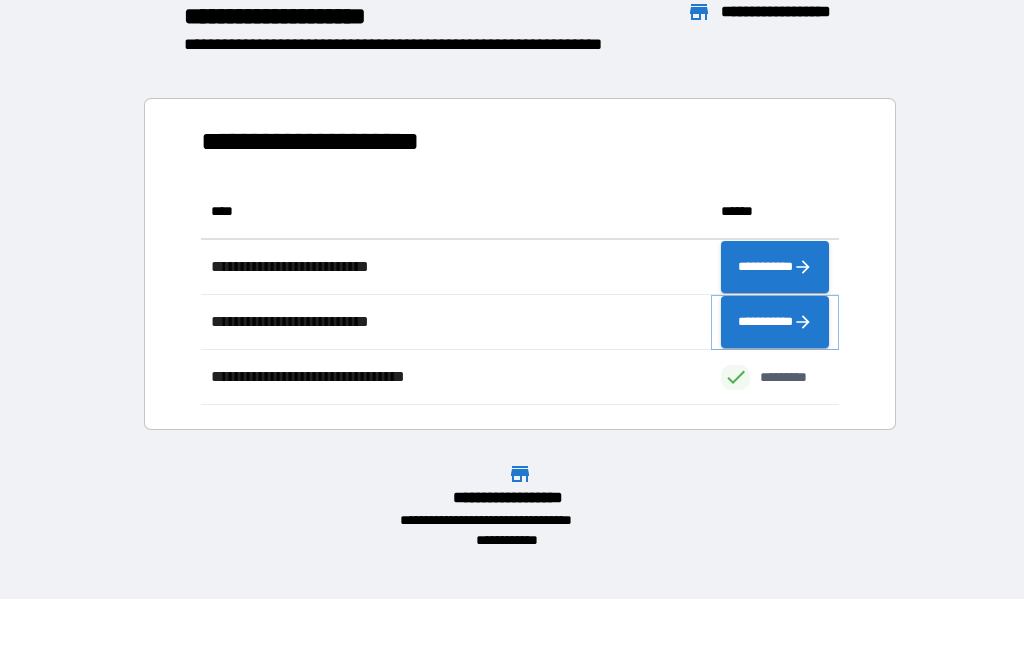 click on "**********" at bounding box center (775, 322) 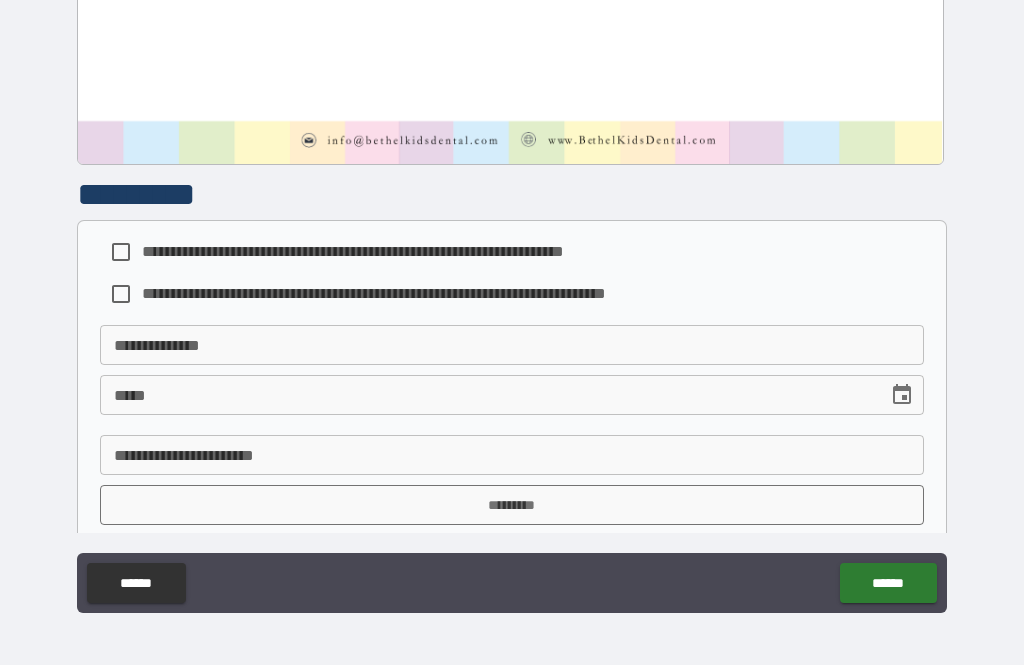 scroll, scrollTop: 975, scrollLeft: 0, axis: vertical 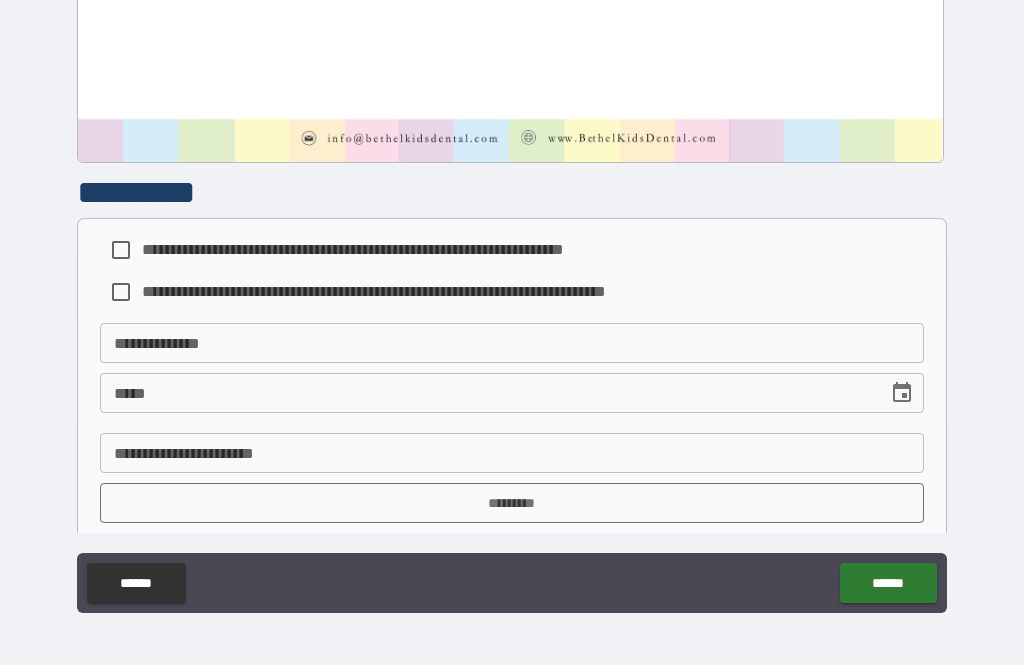 click on "**********" at bounding box center [395, 249] 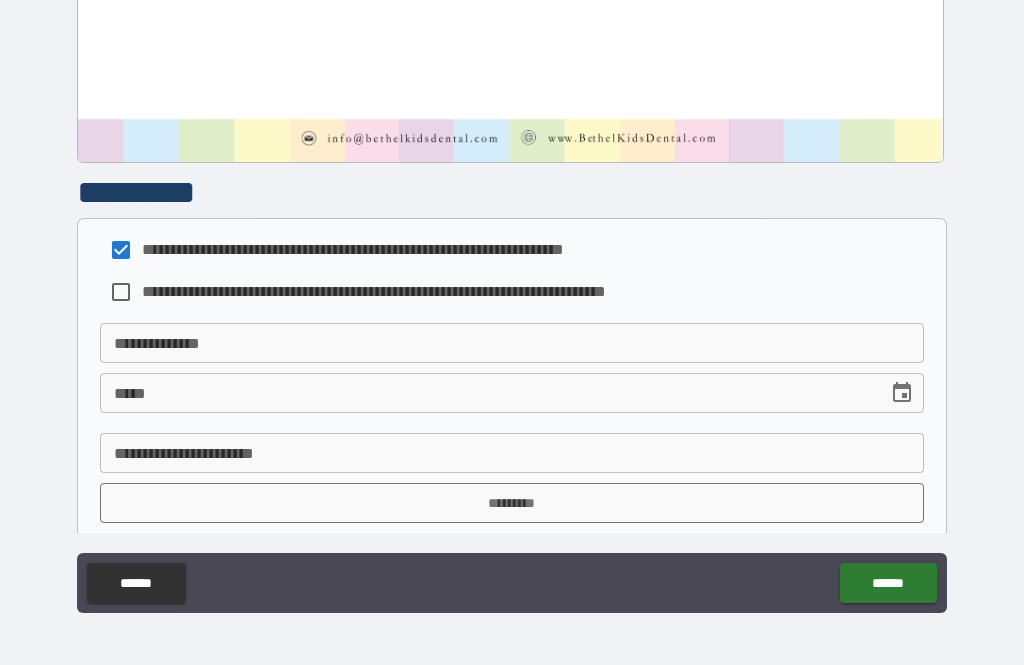 click on "**********" at bounding box center [512, 343] 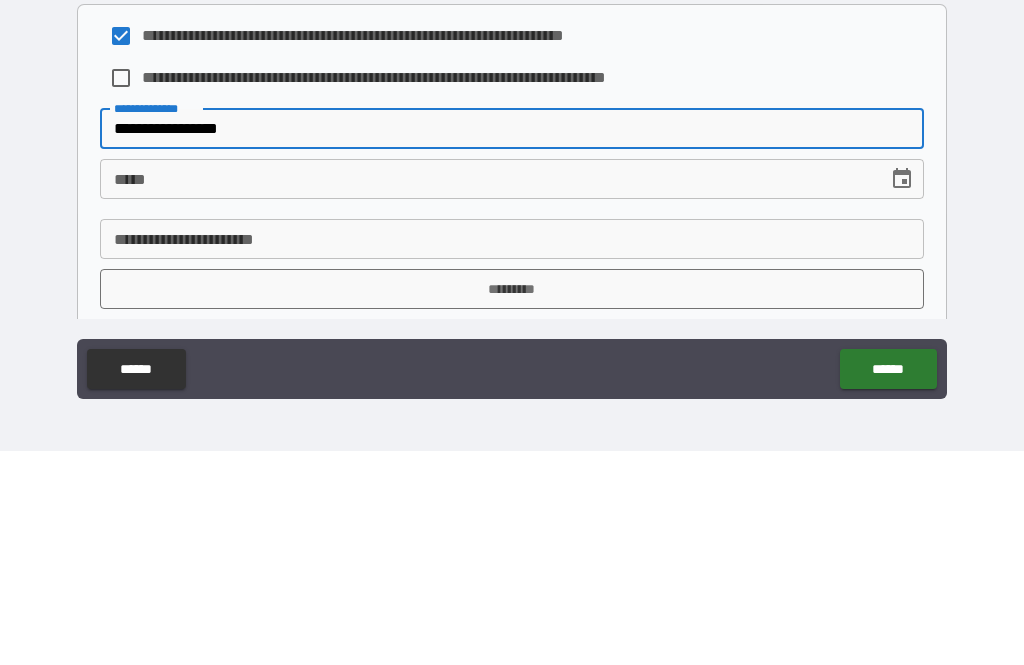 type on "**********" 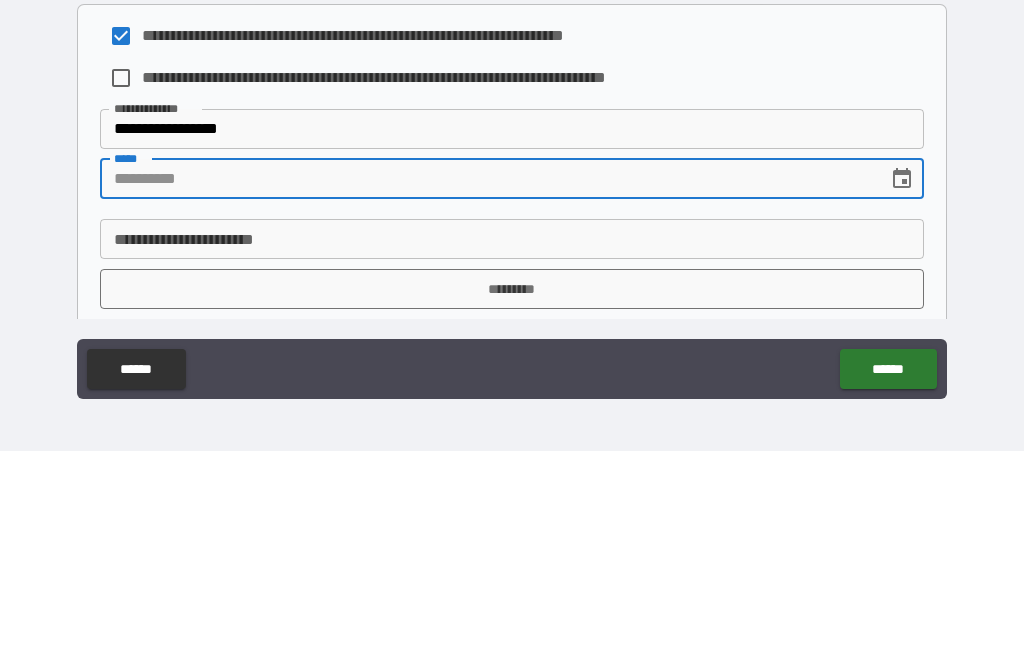 type on "*" 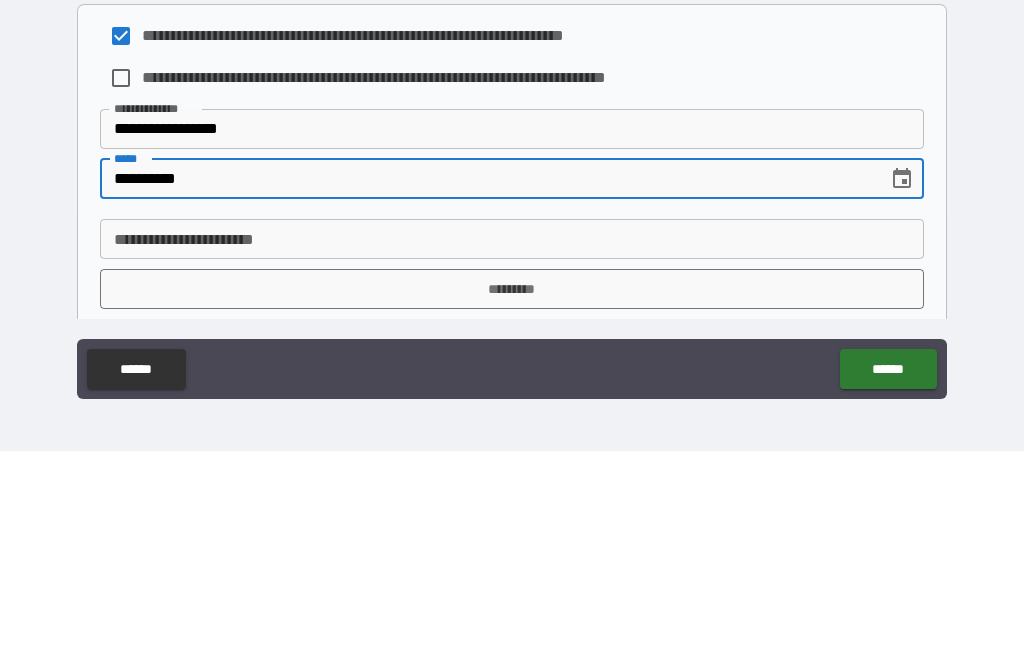 scroll, scrollTop: 1049, scrollLeft: 0, axis: vertical 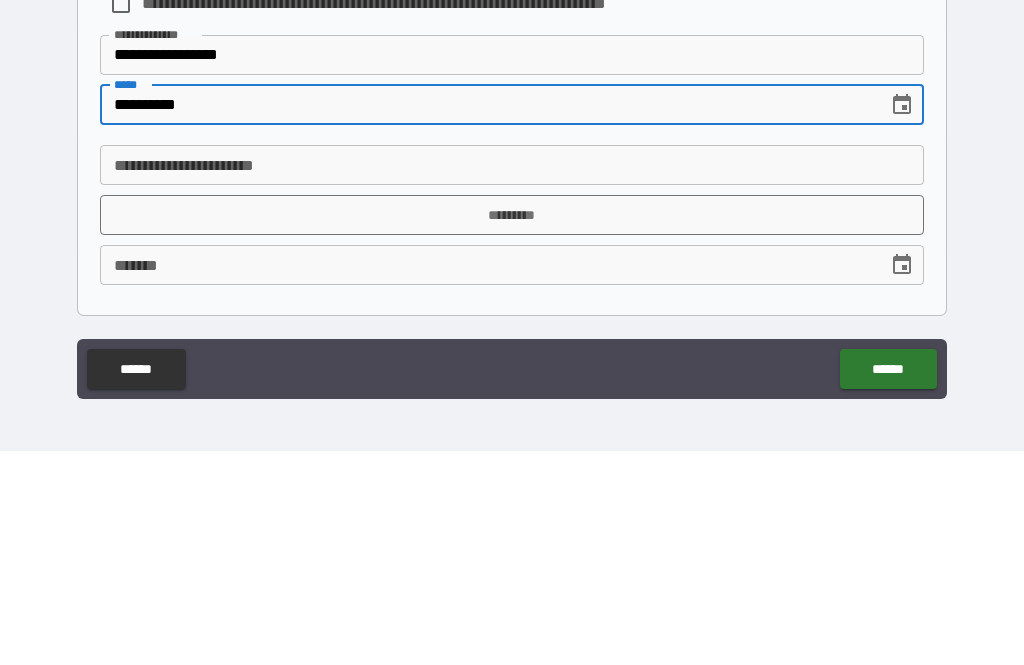 type on "**********" 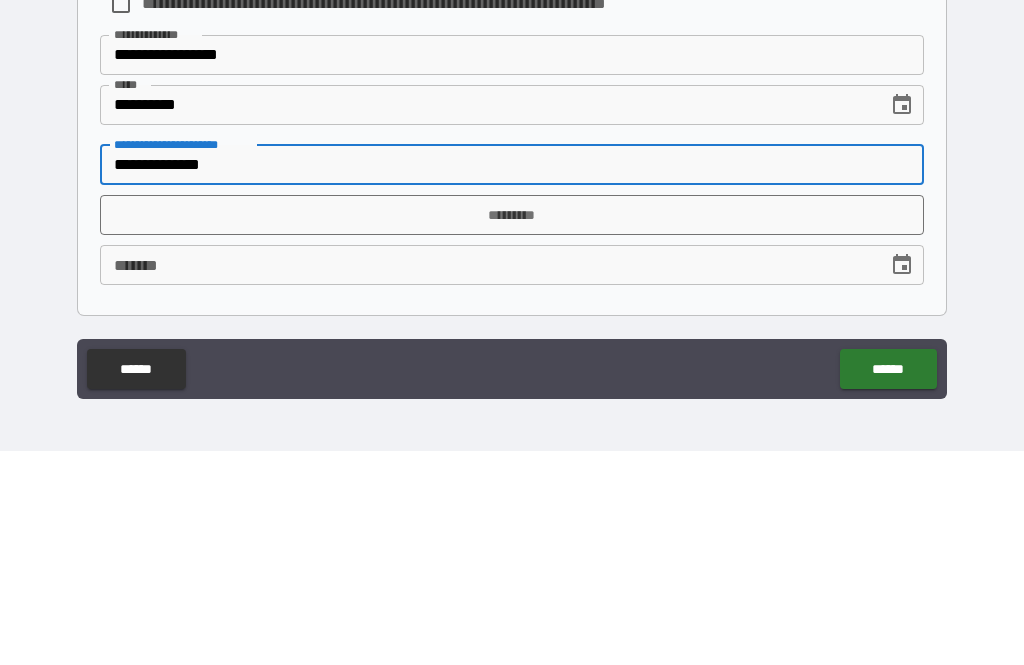 type on "**********" 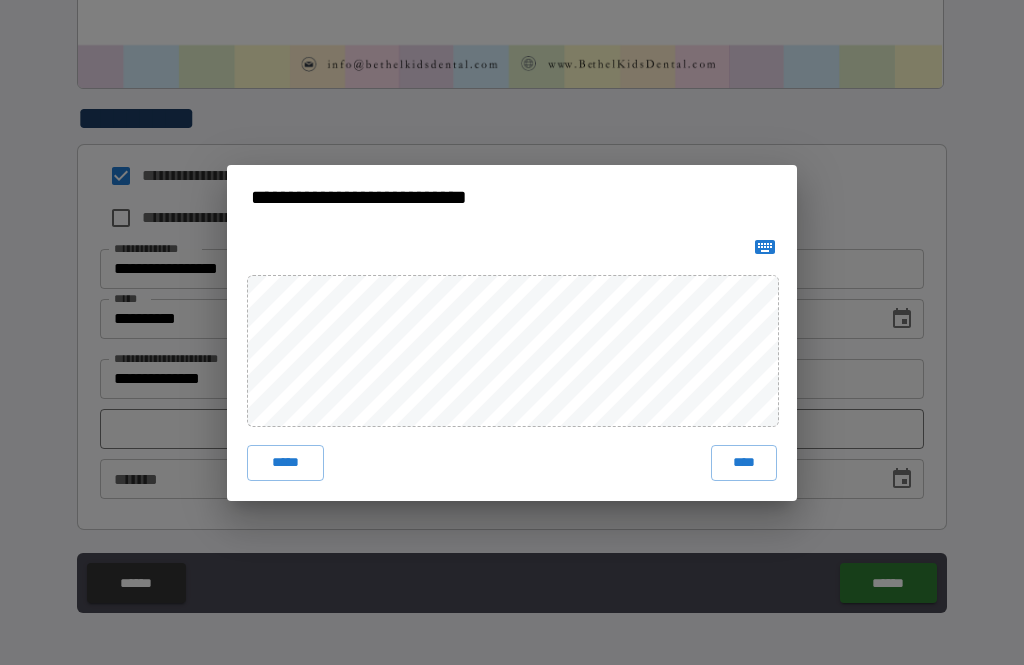 click on "****" at bounding box center (744, 463) 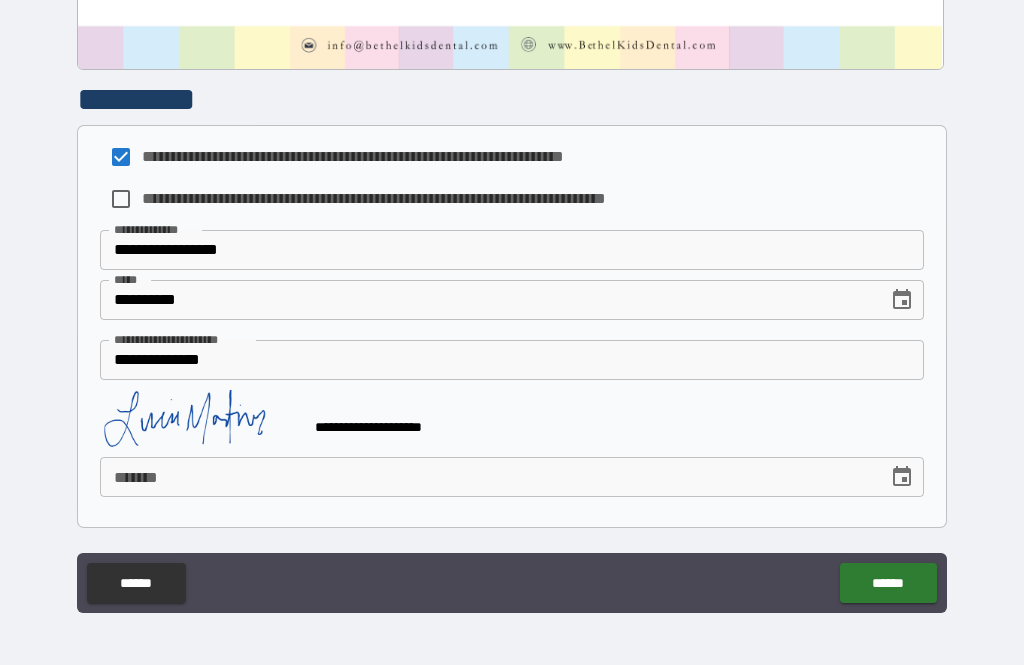 click on "*****   *" at bounding box center (487, 477) 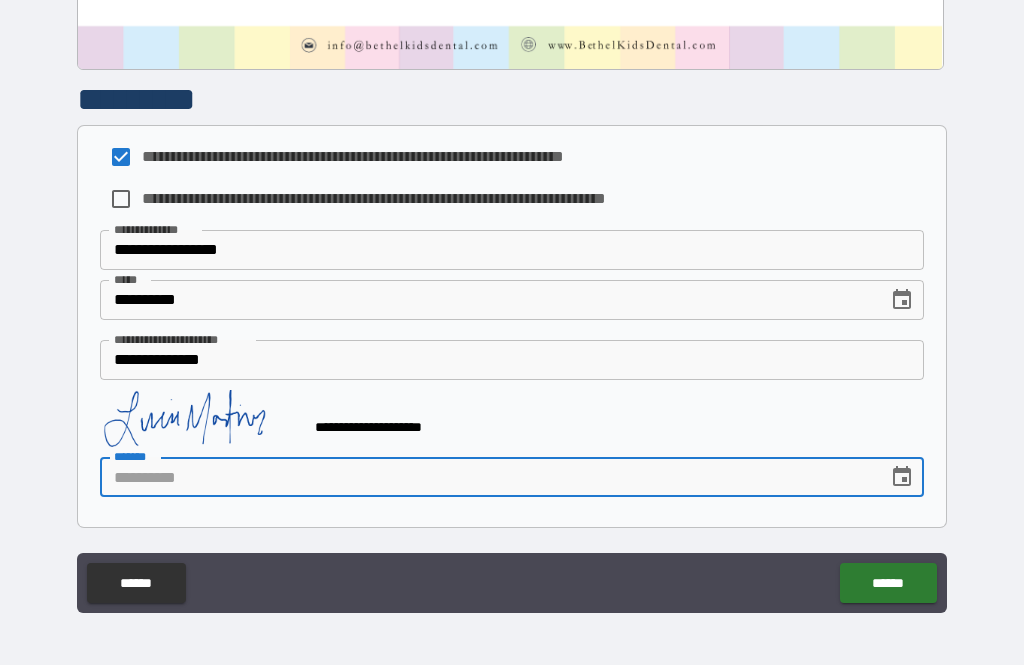 scroll, scrollTop: 1068, scrollLeft: 0, axis: vertical 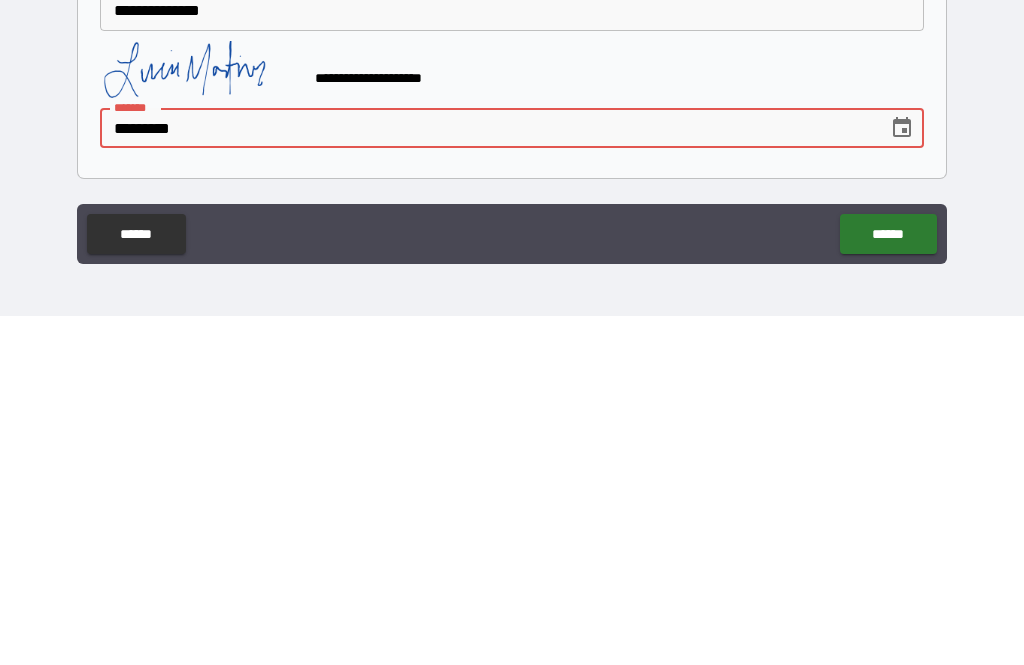 type on "**********" 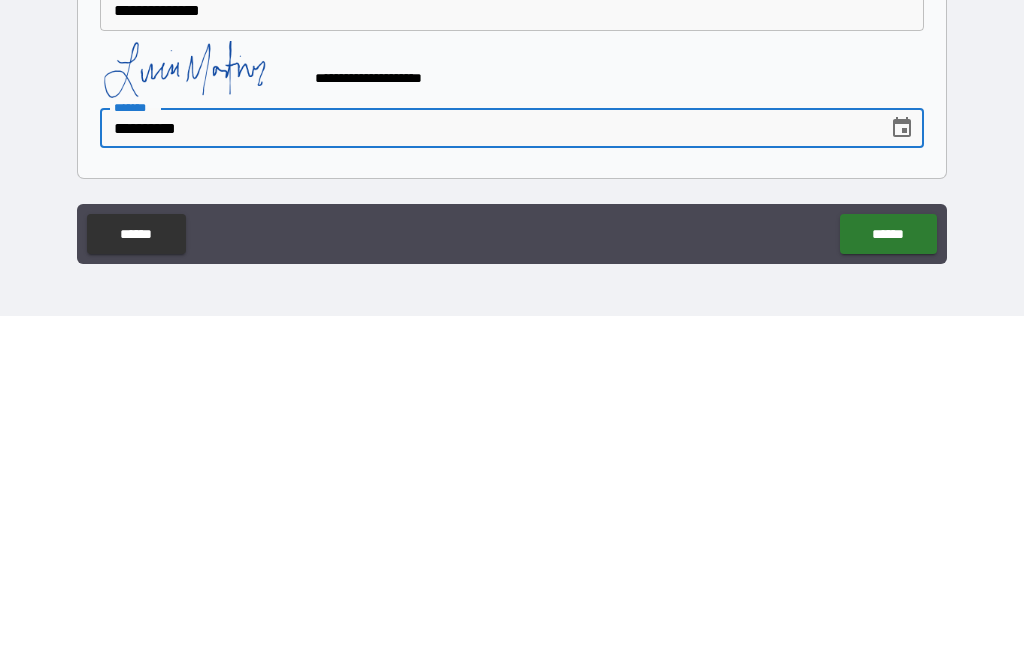 click on "******" at bounding box center [888, 583] 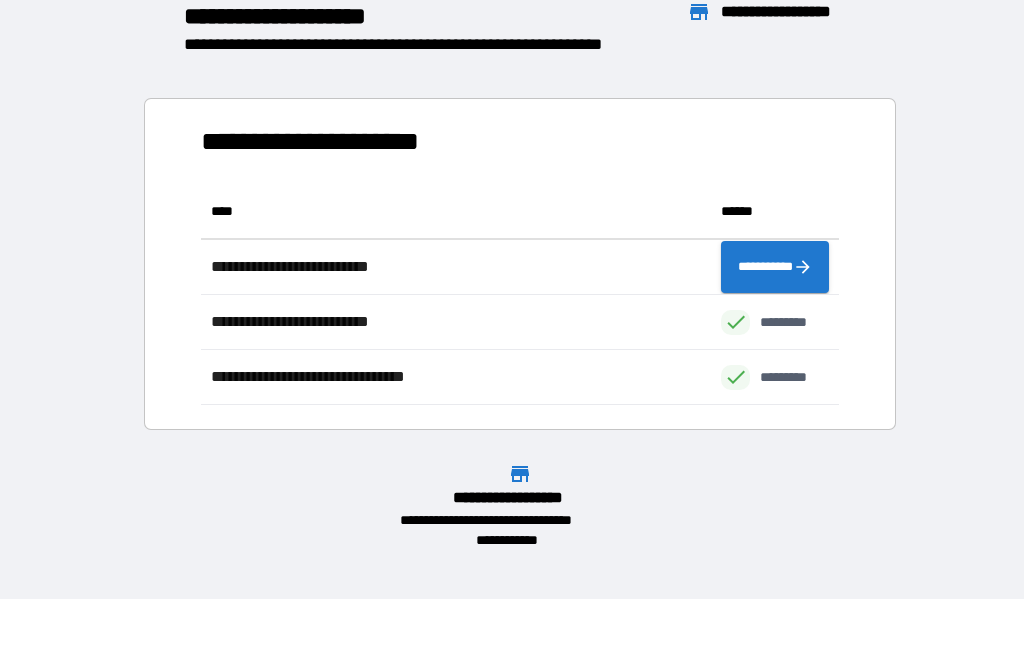 scroll, scrollTop: 221, scrollLeft: 638, axis: both 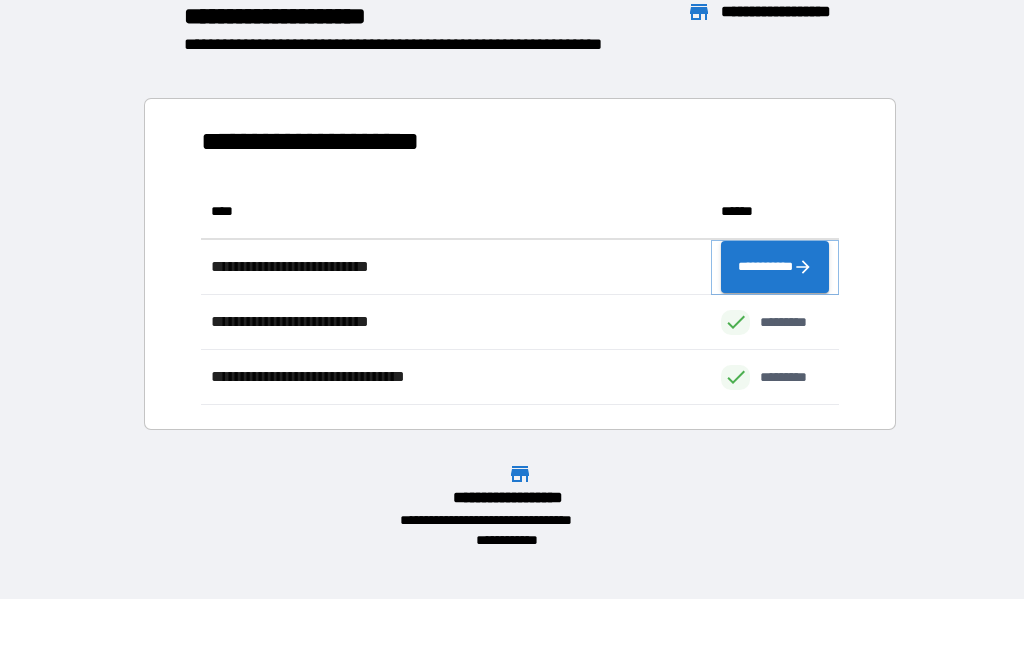 click on "**********" at bounding box center [775, 267] 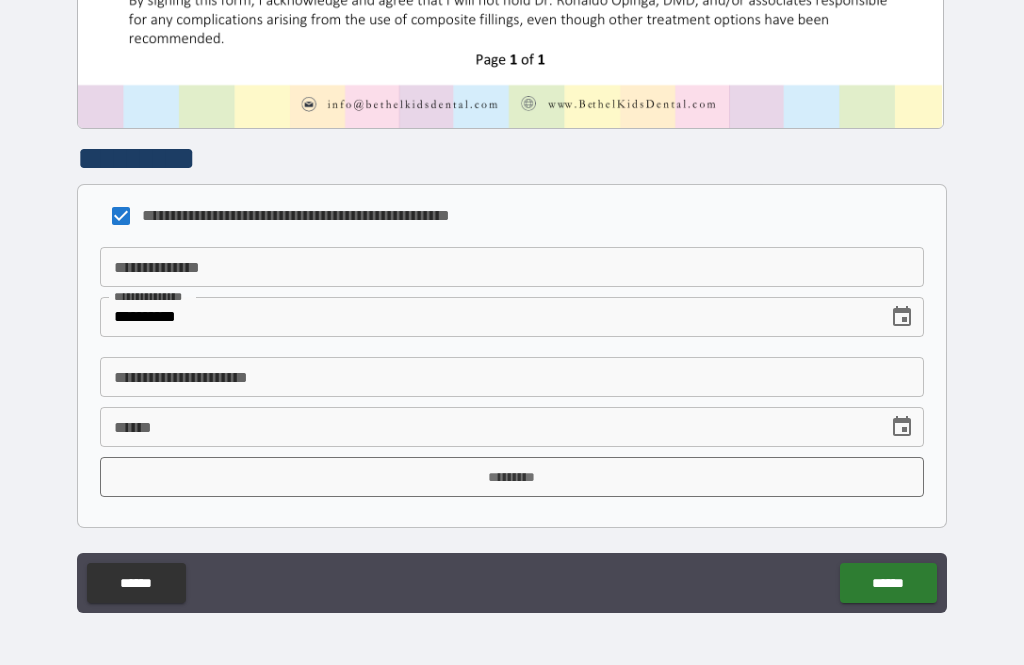 scroll, scrollTop: 1009, scrollLeft: 0, axis: vertical 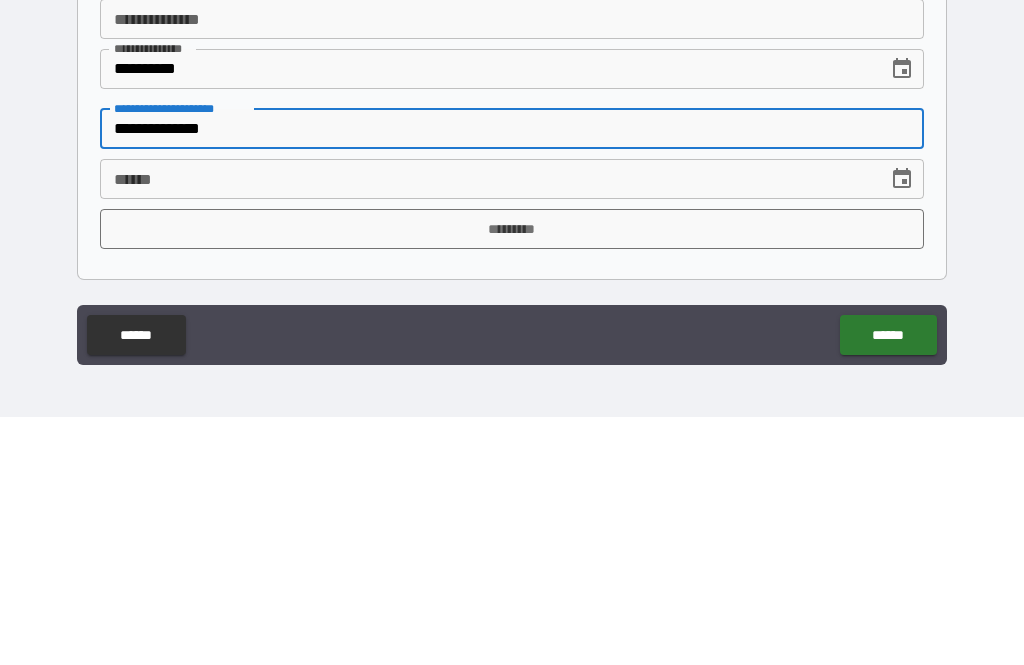 type on "**********" 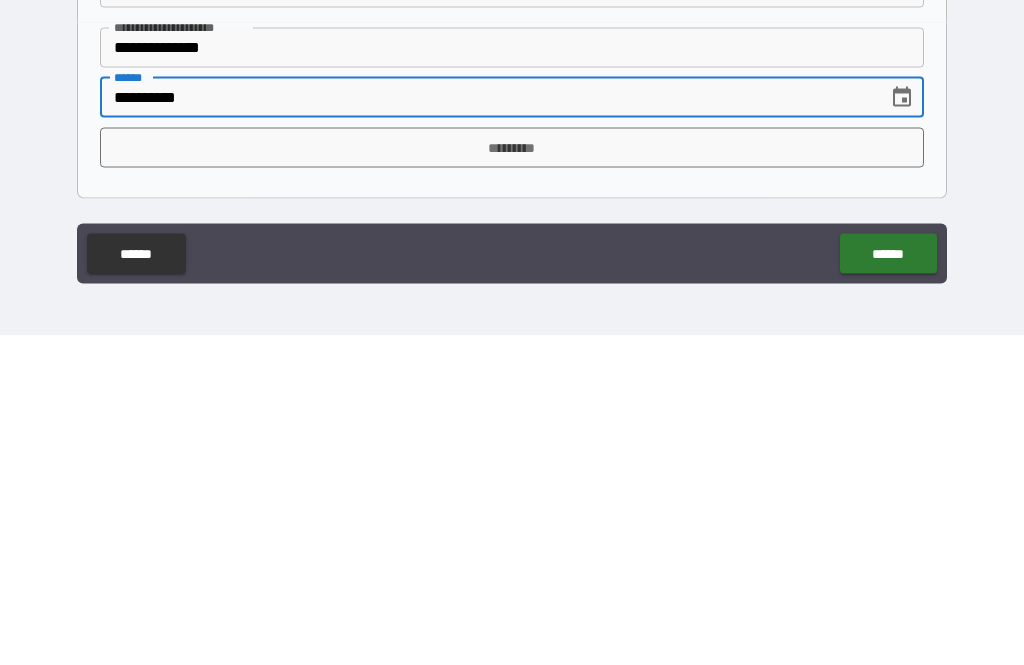 type on "**********" 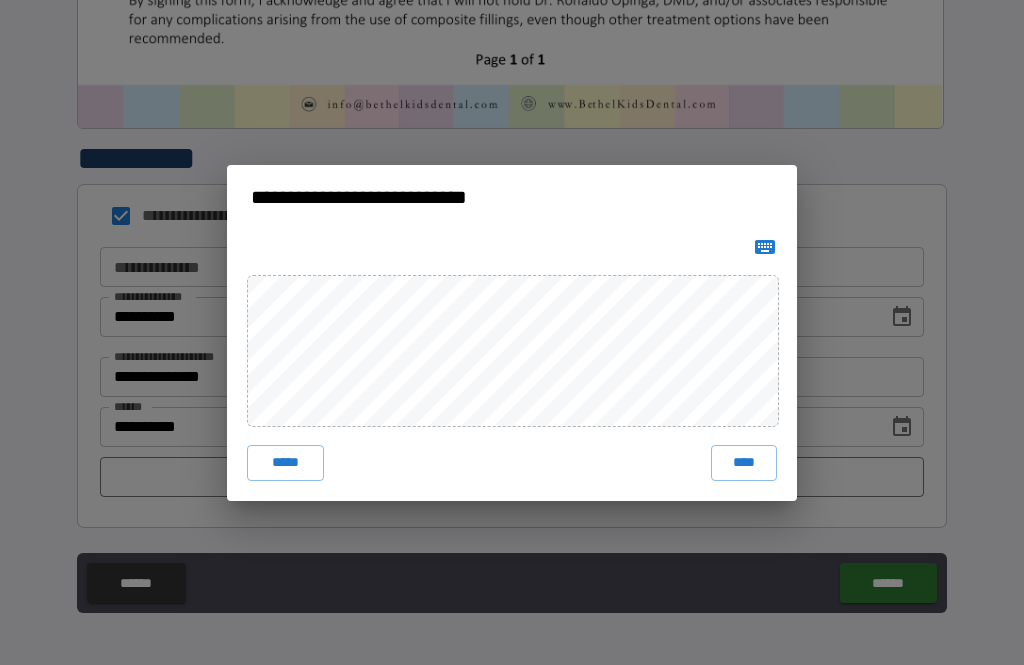 click on "*****" at bounding box center (285, 463) 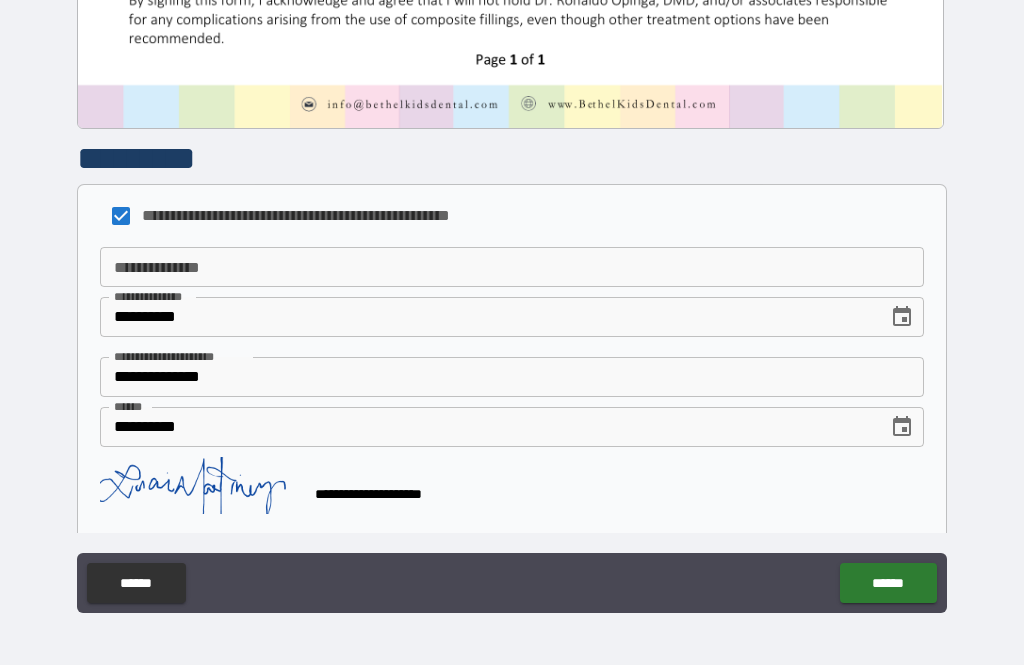 scroll, scrollTop: 999, scrollLeft: 0, axis: vertical 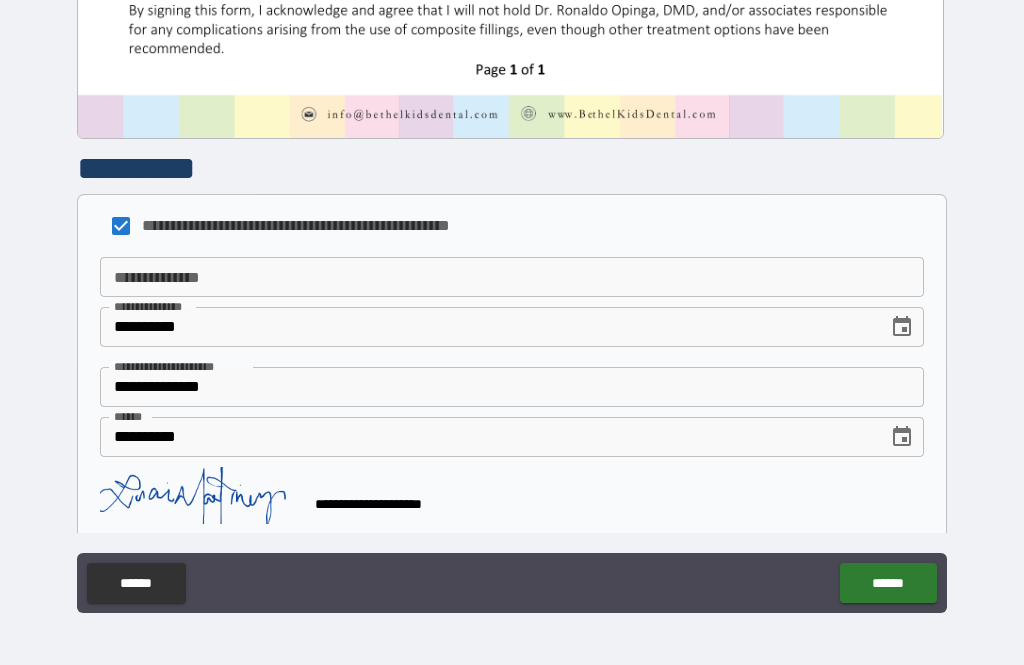 click on "******" at bounding box center (888, 583) 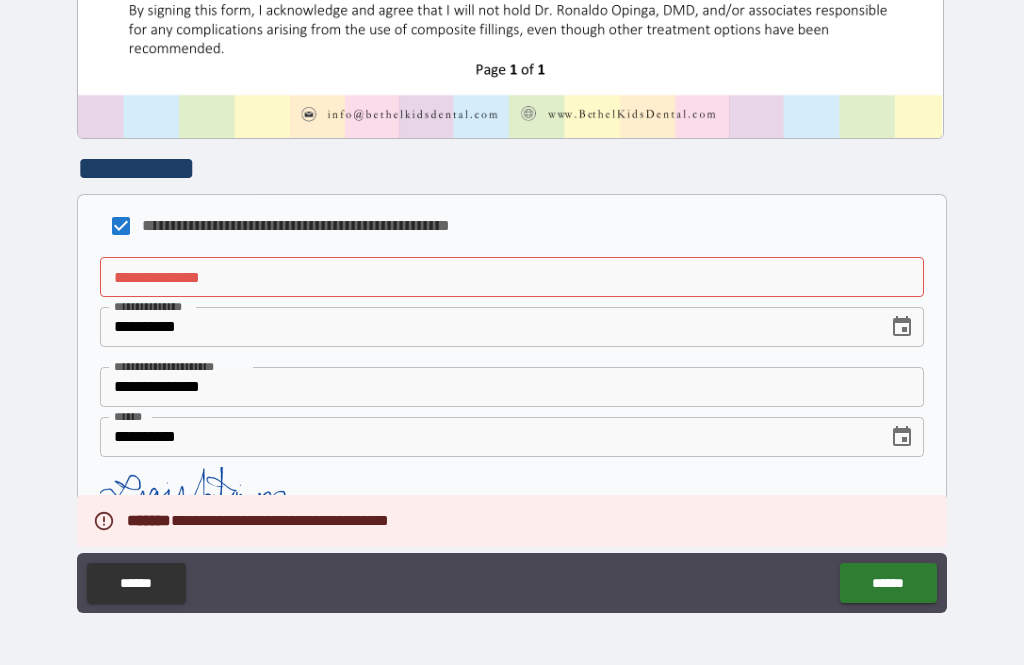 click on "**********" at bounding box center (512, 277) 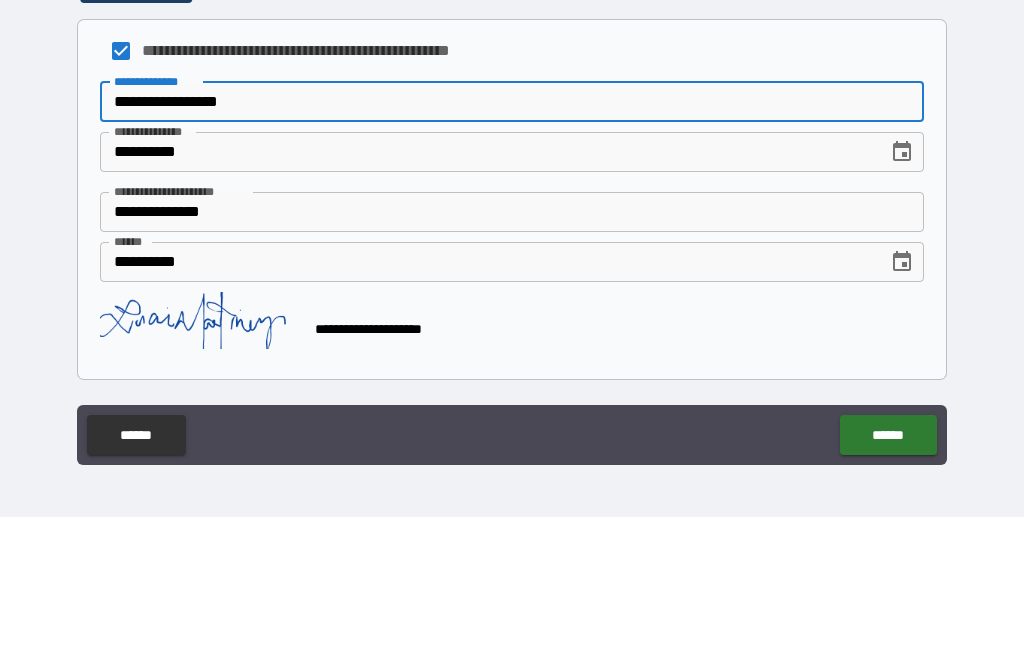 scroll, scrollTop: 1026, scrollLeft: 0, axis: vertical 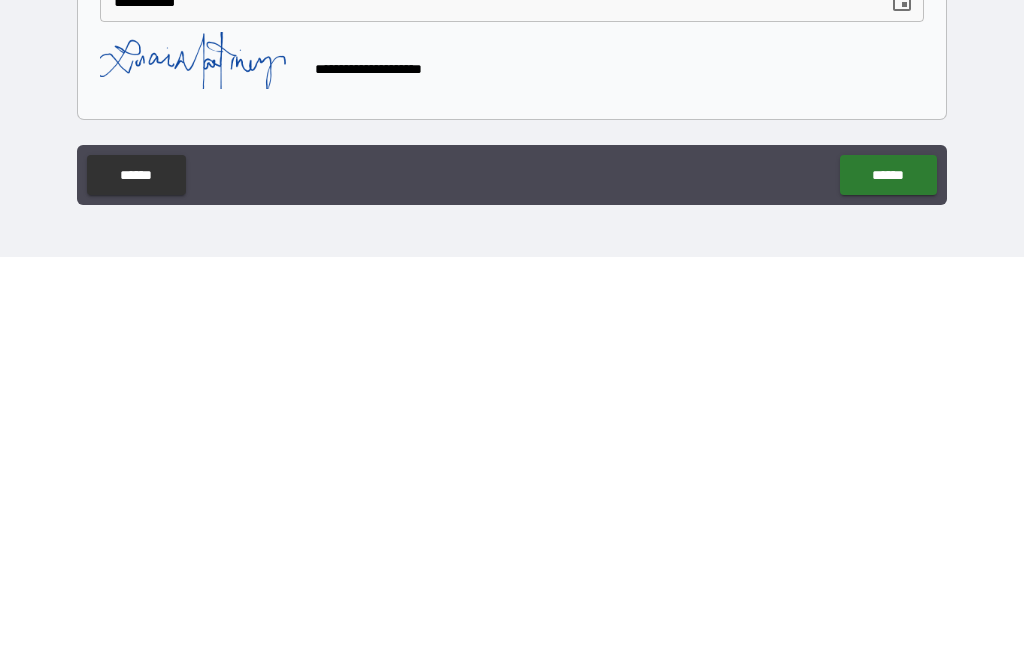 click on "******" at bounding box center (888, 583) 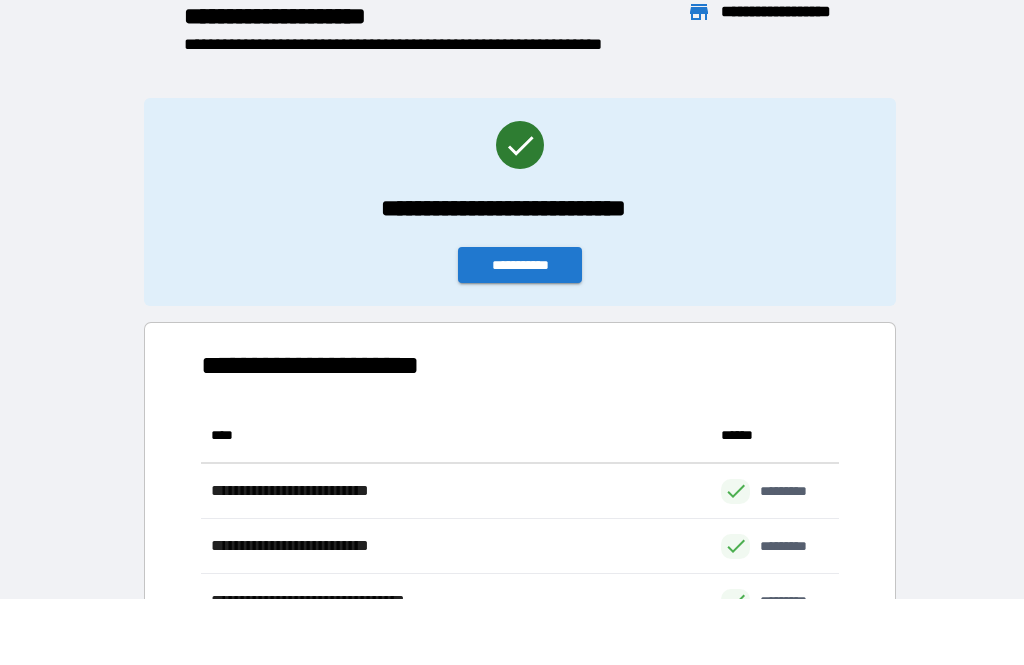 scroll, scrollTop: 221, scrollLeft: 638, axis: both 